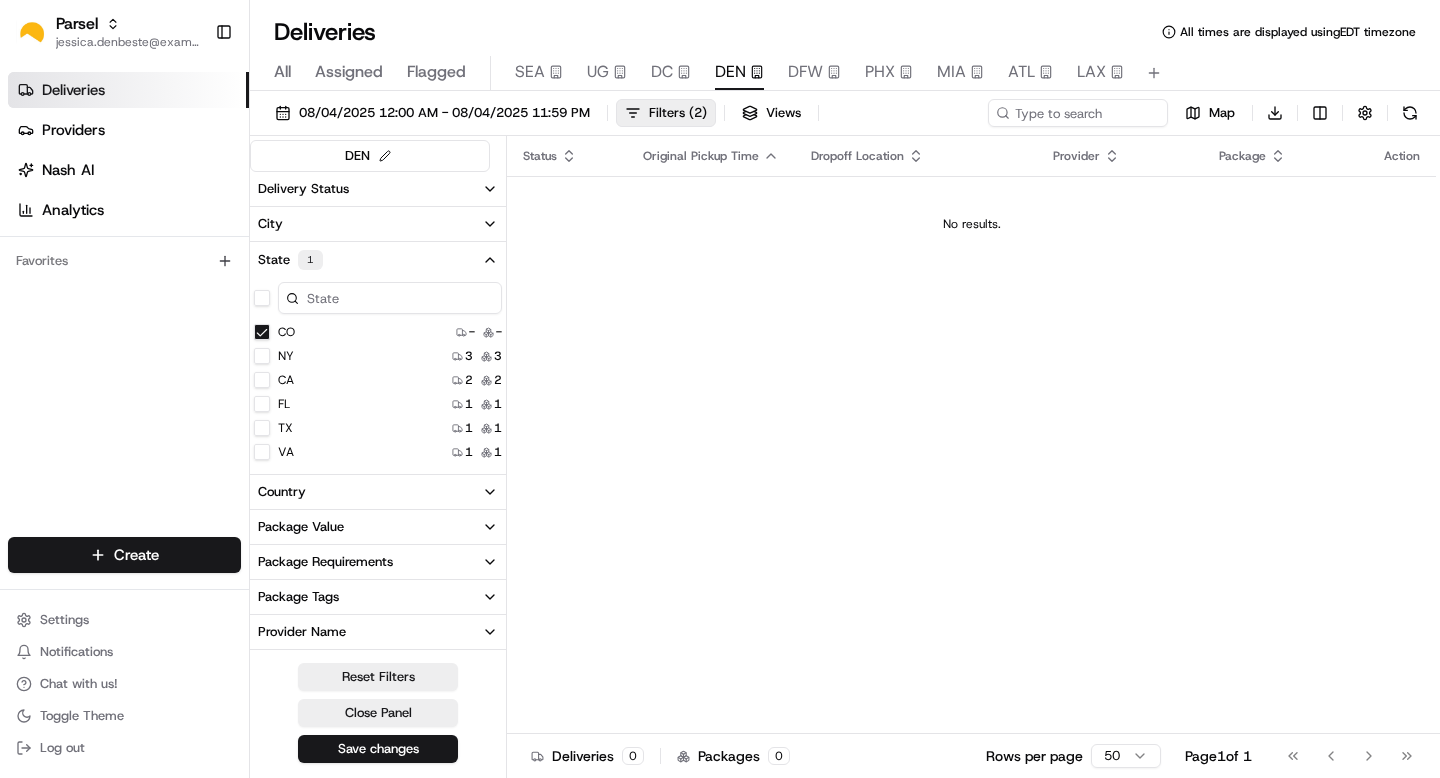 scroll, scrollTop: 0, scrollLeft: 0, axis: both 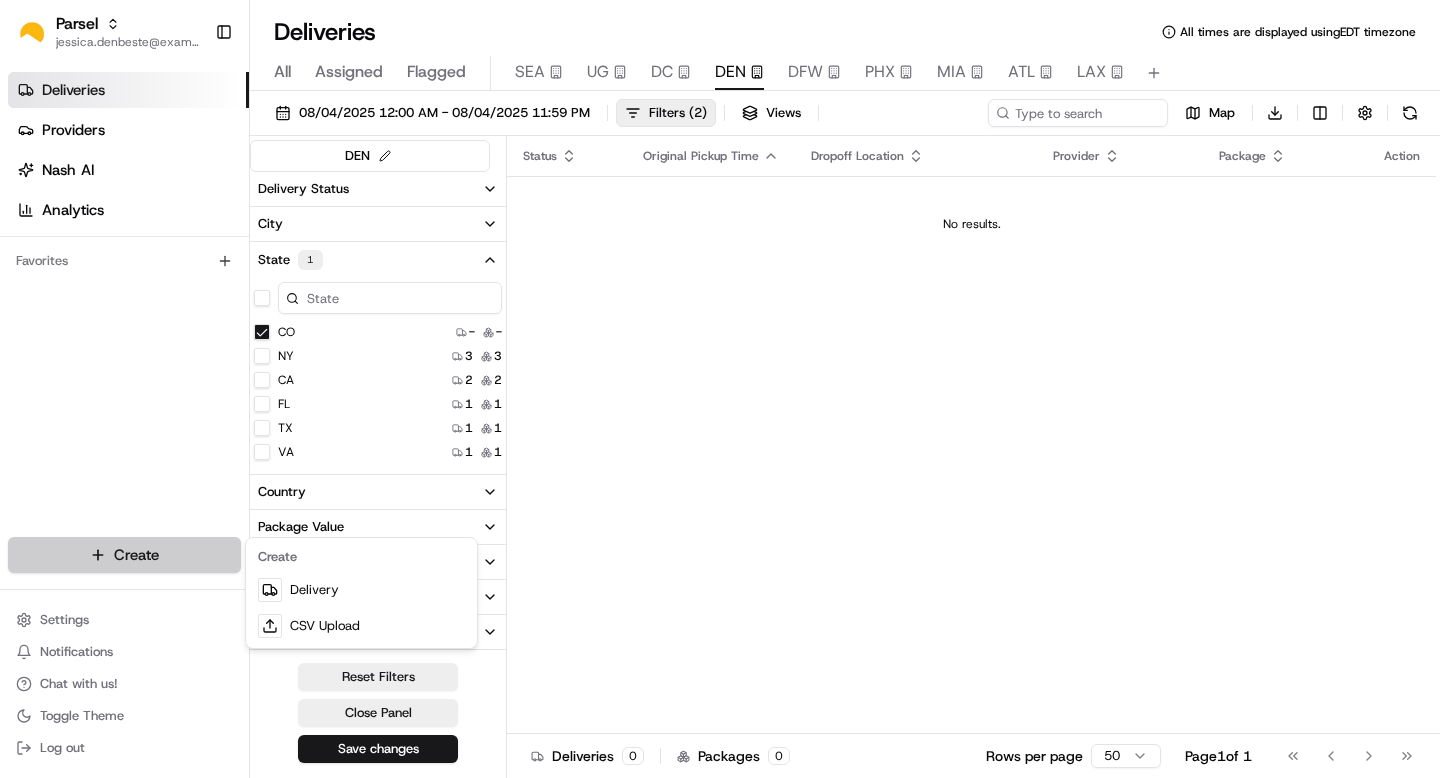 click on "Parsel jessica.denbeste@[EMAIL], Toggle Sidebar Deliveries Providers Nash AI Analytics Favorites Main Menu Members & Organization Organization Users Roles Preferences Customization Tracking Orchestration Automations Dispatch Strategy Locations Pickup Locations Dropoff Locations Billing Billing Refund Requests Integrations Notification Triggers Webhooks API Keys Request Logs Create Settings Notifications Chat with us! Toggle Theme Log out Deliveries All times are displayed using EDT timezone All Assigned Flagged SEA UG DC DEN DFW PHX MIA ATL LAX 08/04/2025 12:00 AM - 08/04/2025 11:59 PM Filters ( 2 ) Views Map Download DEN Delivery Status City State 1 CO - - NY 3 3 CA 2 2 FL 1 1 TX 1 1 VA 1 1 Country Package Value Package Requirements Package Tags Provider Name Courier Name Driving Distance Dispatch Strategy Created By Tags Pickup Full Name Pickup Business Name Pickup Address Pickup Store Location Dropoff Full Name Dropoff Business Name Dropoff Address Dropoff Store Location Flag Status 1" at bounding box center (720, 389) 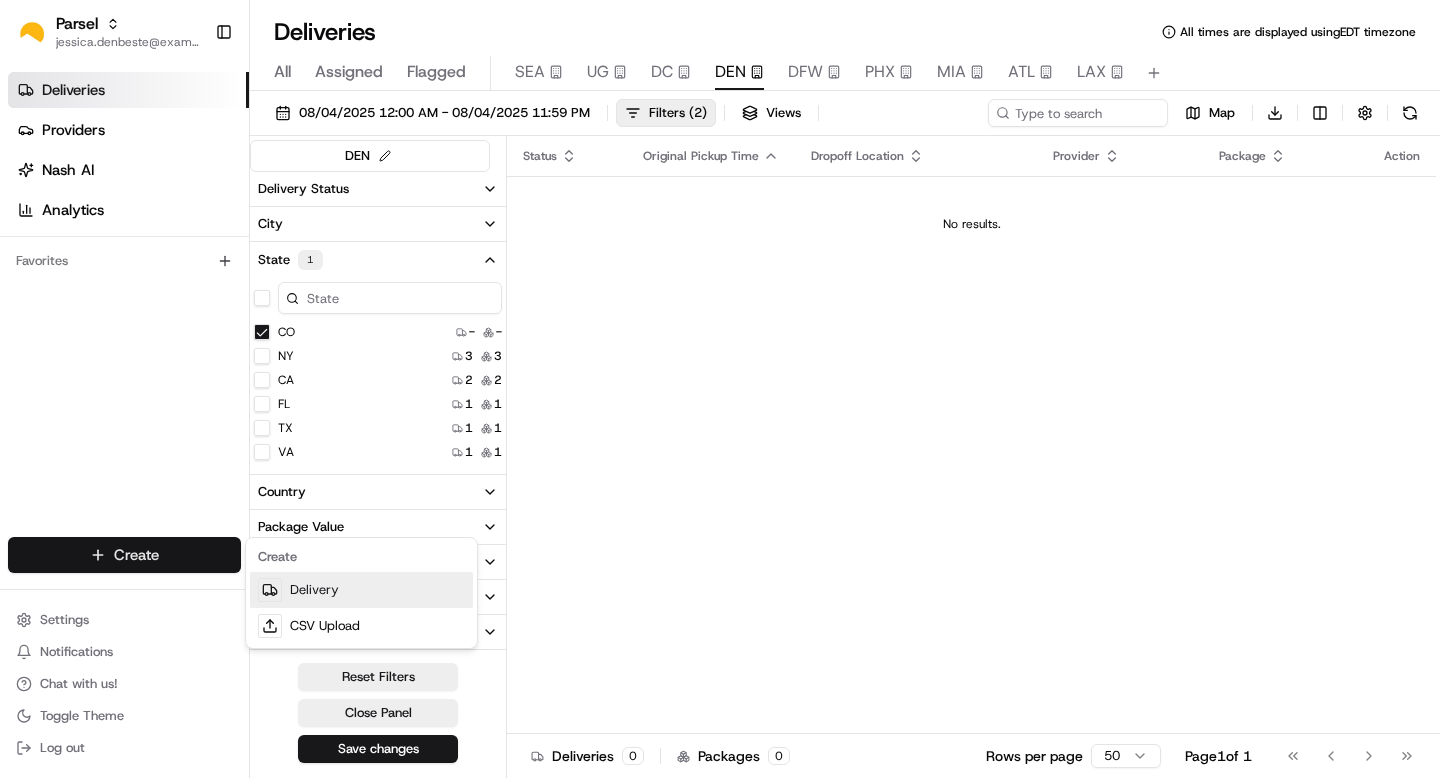 click on "Delivery" at bounding box center (361, 590) 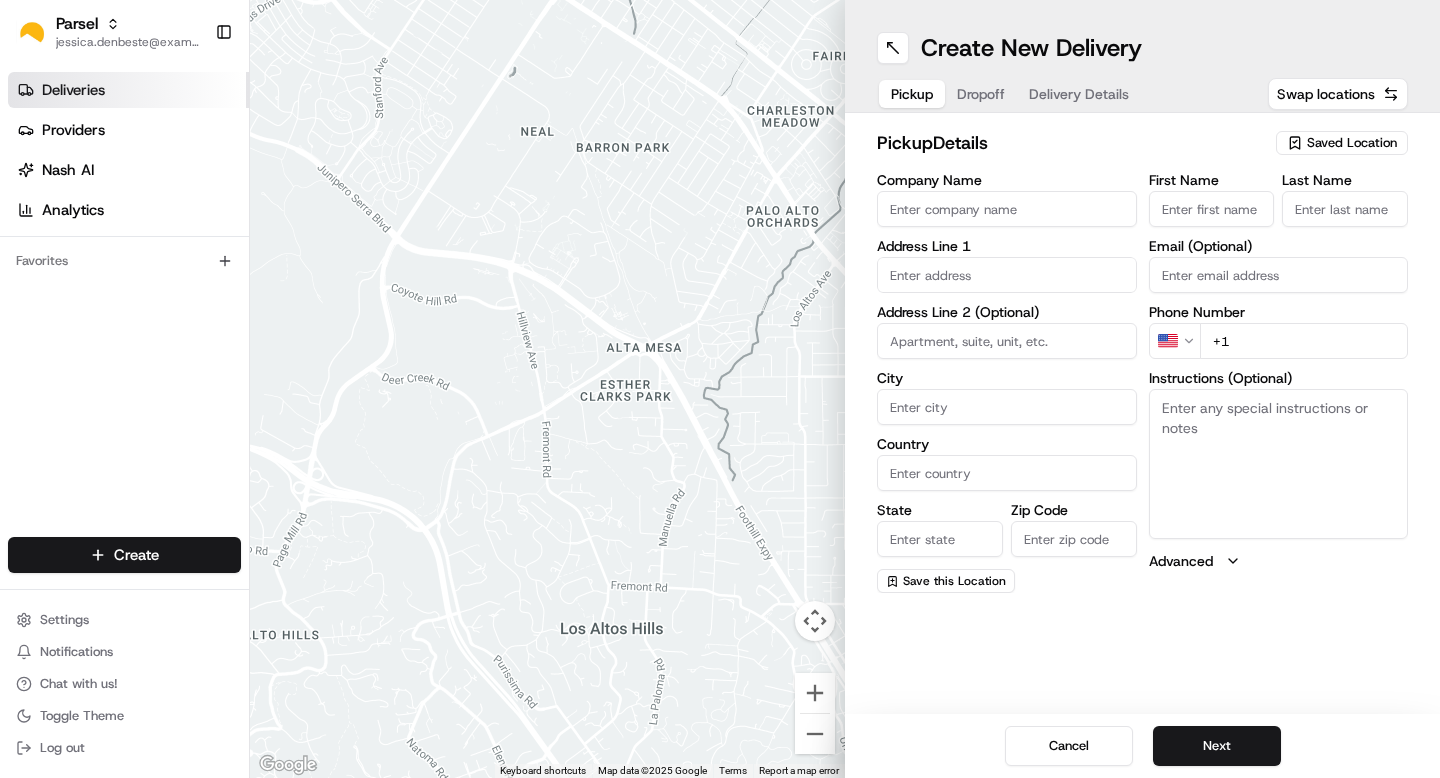 click on "Deliveries" at bounding box center (73, 90) 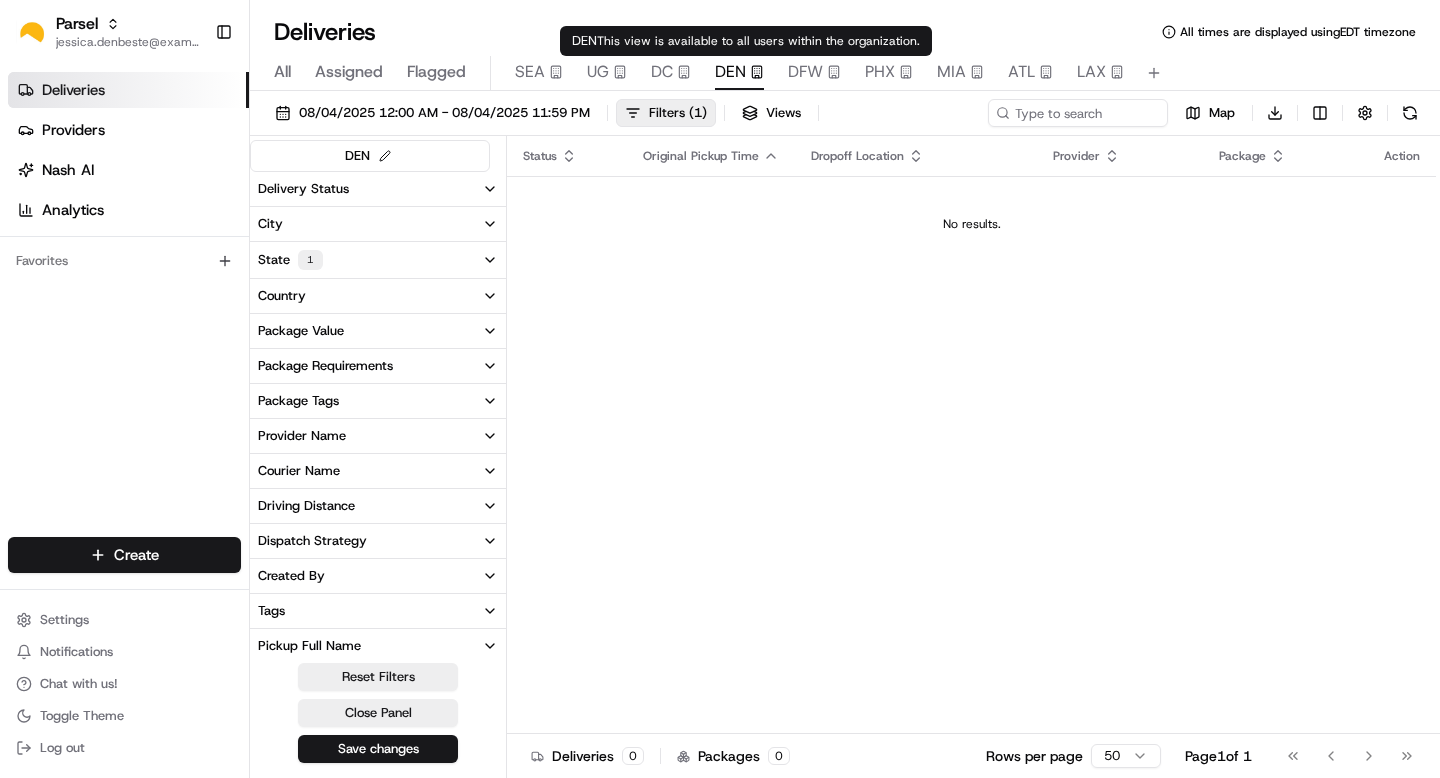 click on "DEN" at bounding box center [730, 72] 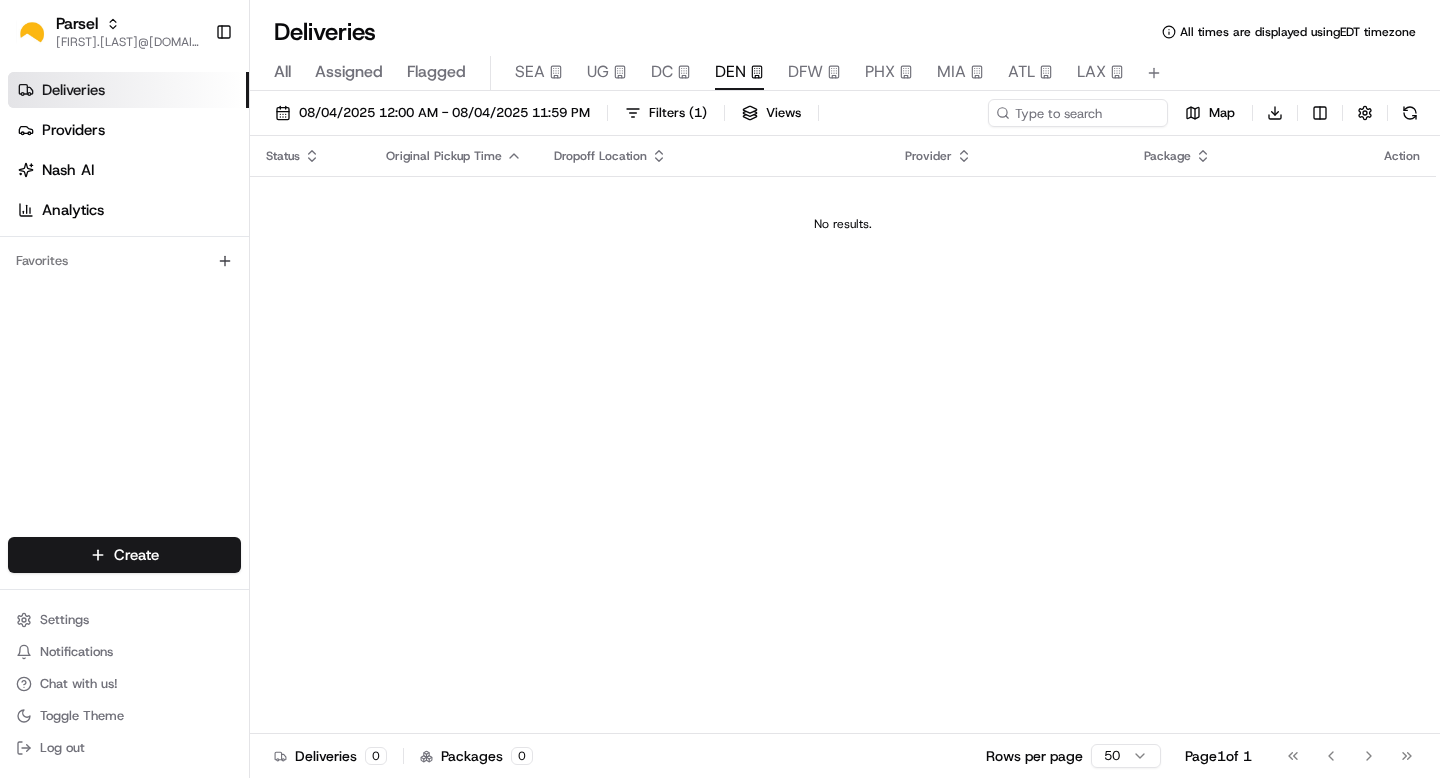 scroll, scrollTop: 0, scrollLeft: 0, axis: both 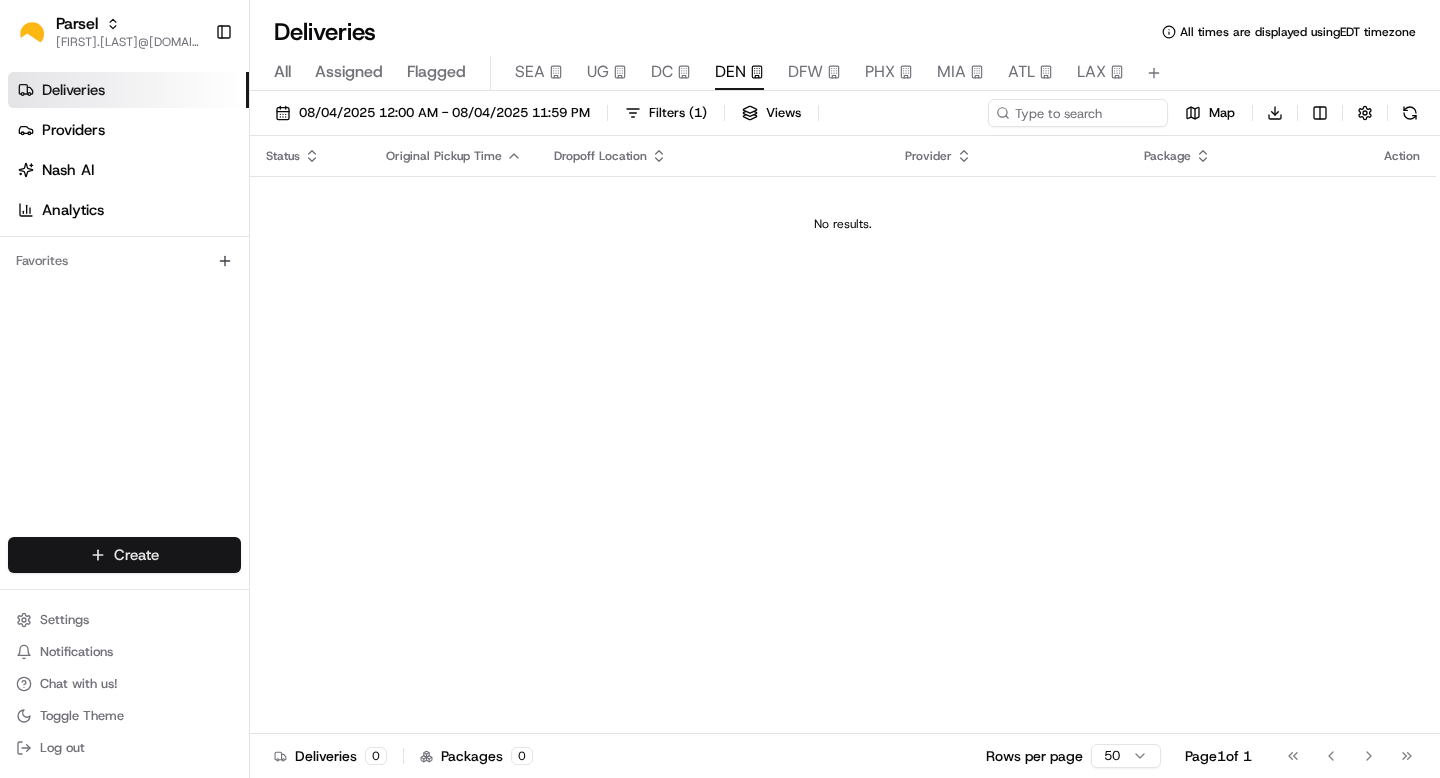 click on "Parsel [FIRST].[LAST]@[DOMAIN].com Toggle Sidebar Deliveries Providers Nash AI Analytics Favorites Main Menu Members & Organization Organization Users Roles Preferences Customization Tracking Orchestration Automations Dispatch Strategy Locations Pickup Locations Dropoff Locations Billing Billing Refund Requests Integrations Notification Triggers Webhooks API Keys Request Logs Create Settings Notifications Chat with us! Toggle Theme Log out Deliveries All times are displayed using EDT timezone All Assigned Flagged SEA UG DC DEN DFW PHX MIA ATL LAX [DATE] [TIME] Filters ( 1 ) Views Map Download Status Original Pickup Time Dropoff Location Provider Package Action No results. Deliveries 0 Packages 0 Rows per page 50 Page 1 of 1 Go to first page Go to previous page Go to next page Go to last page Create Create" at bounding box center (720, 389) 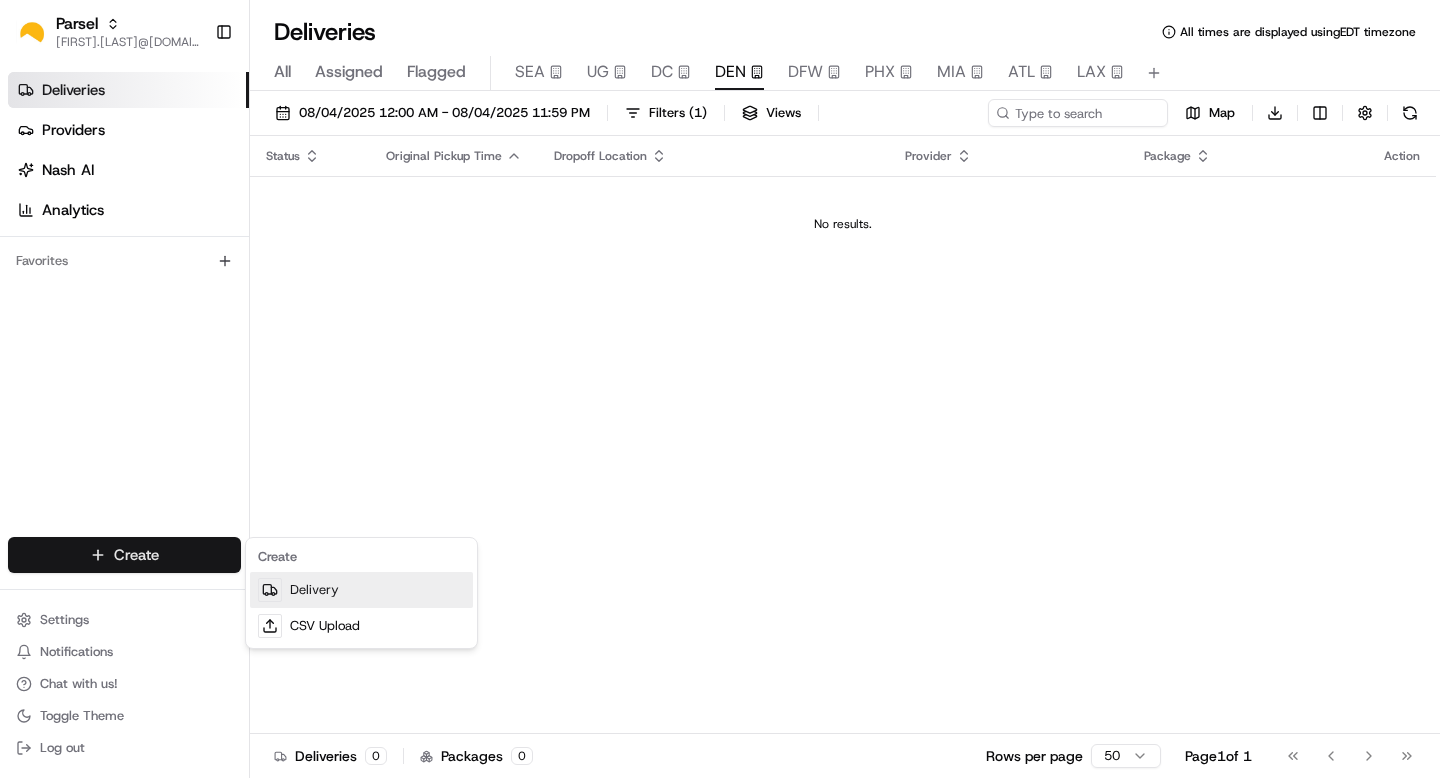 click on "Delivery" at bounding box center [361, 590] 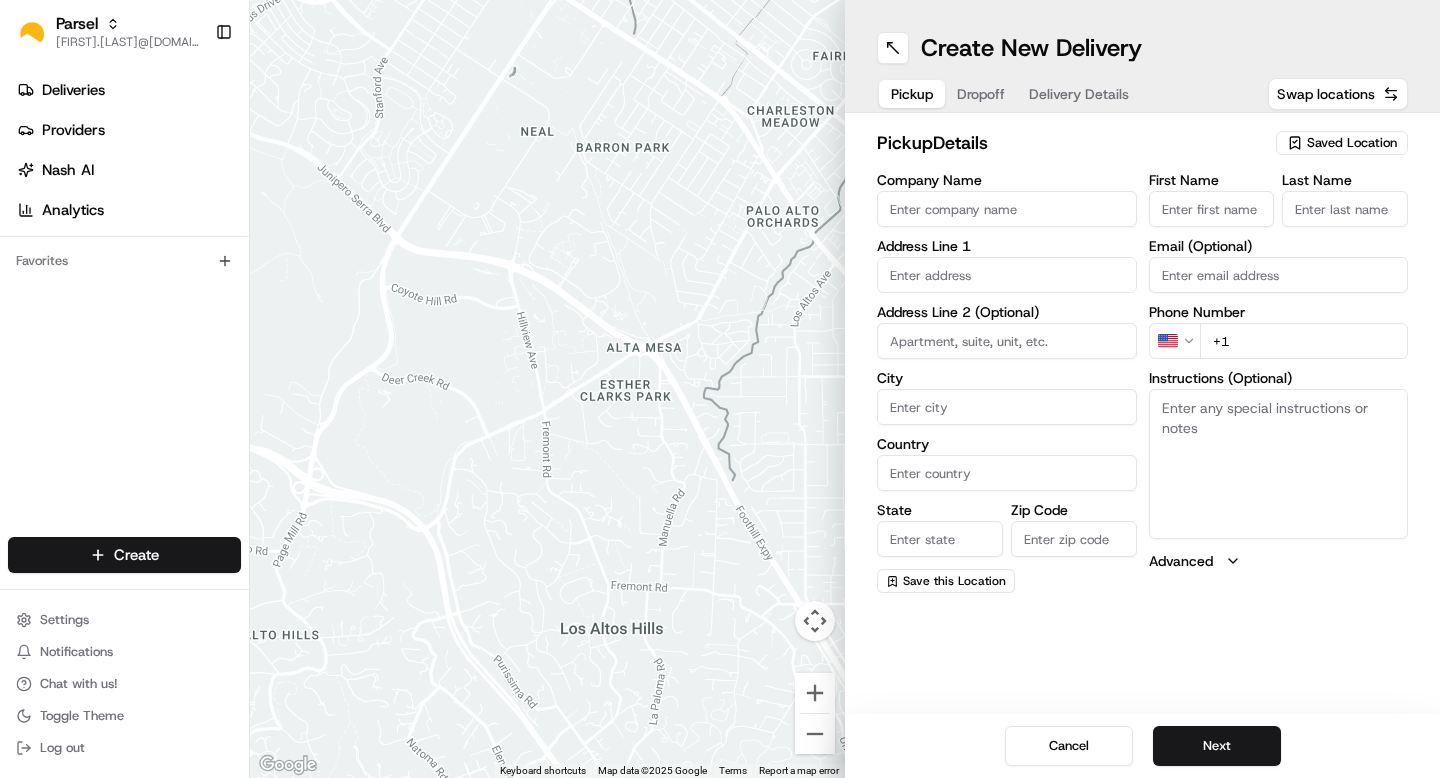 click on "Saved Location" at bounding box center (1352, 143) 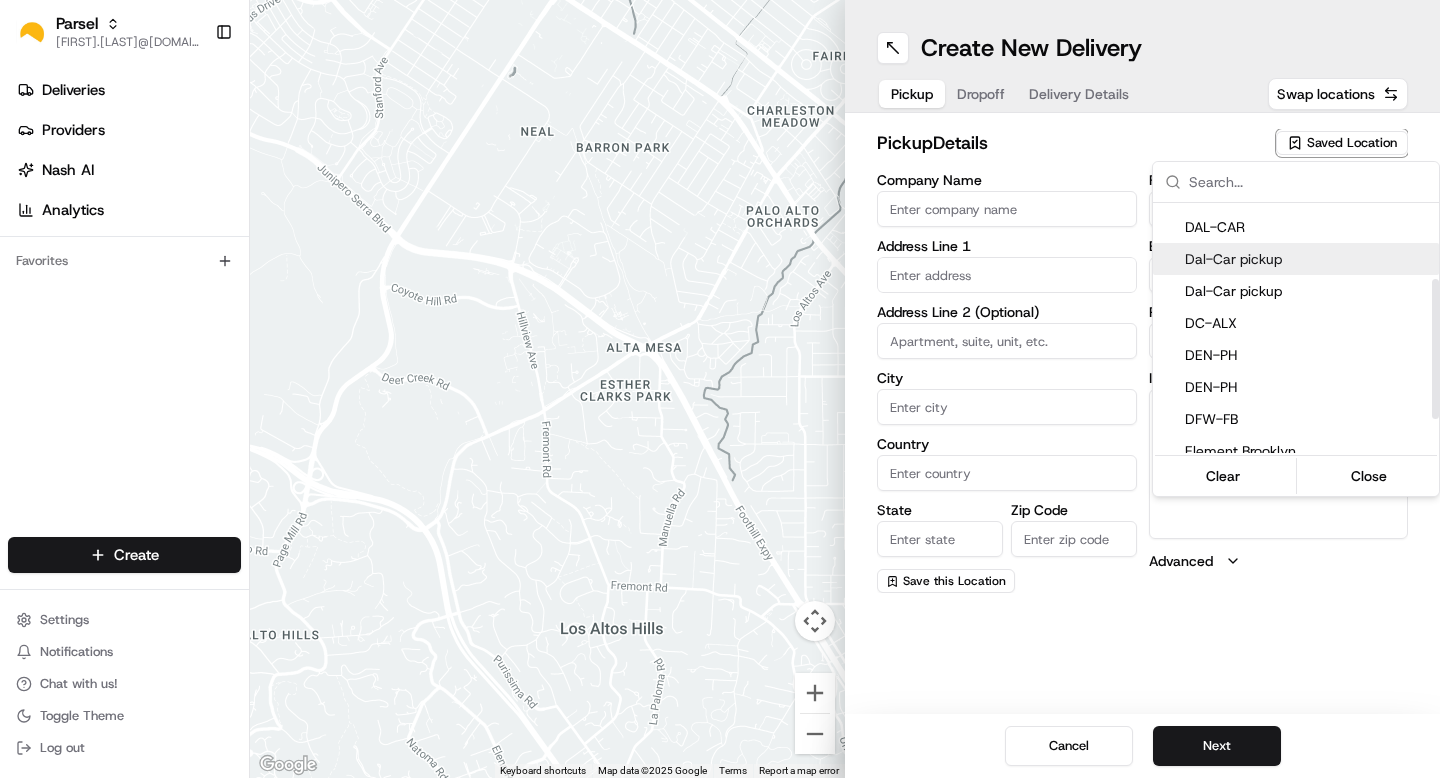 scroll, scrollTop: 136, scrollLeft: 0, axis: vertical 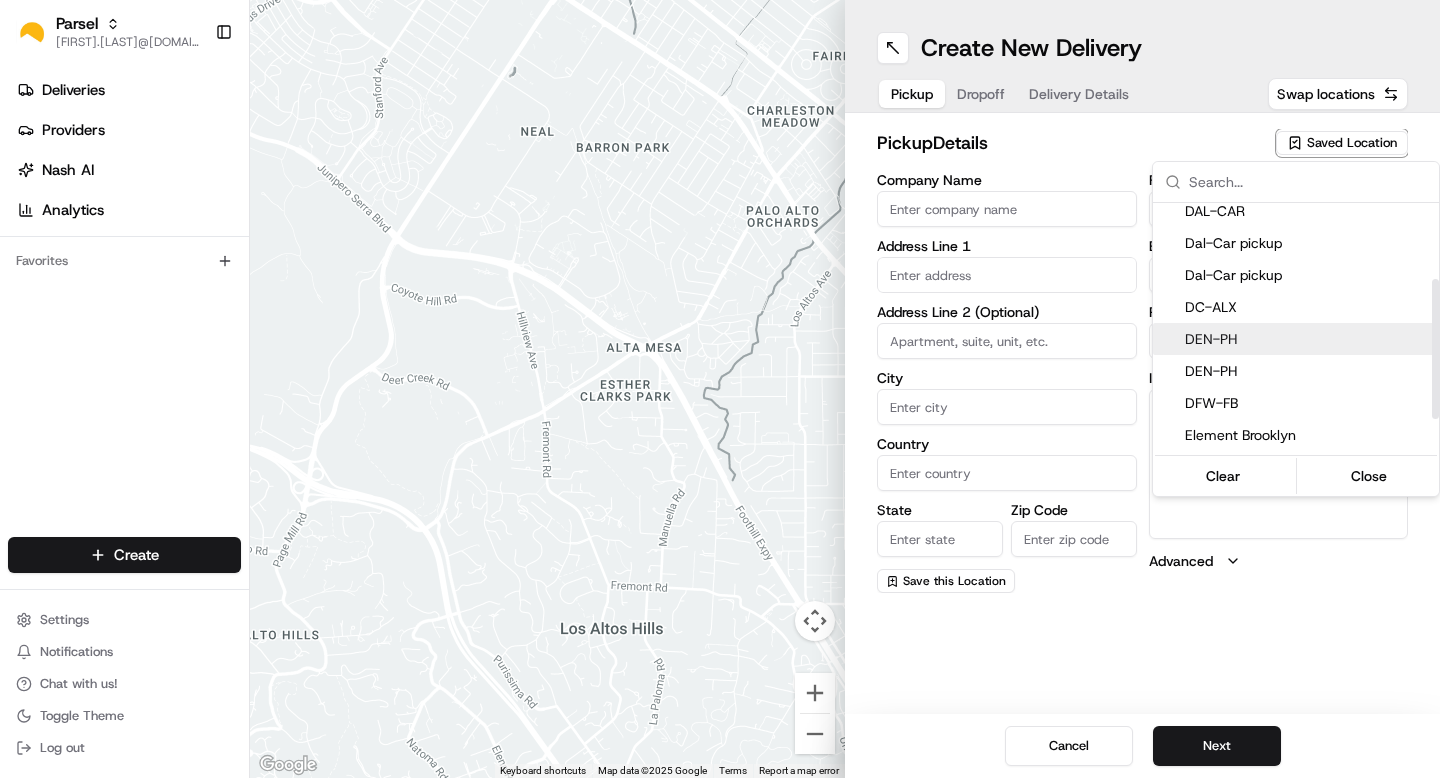 click on "DEN-PH" at bounding box center [1308, 339] 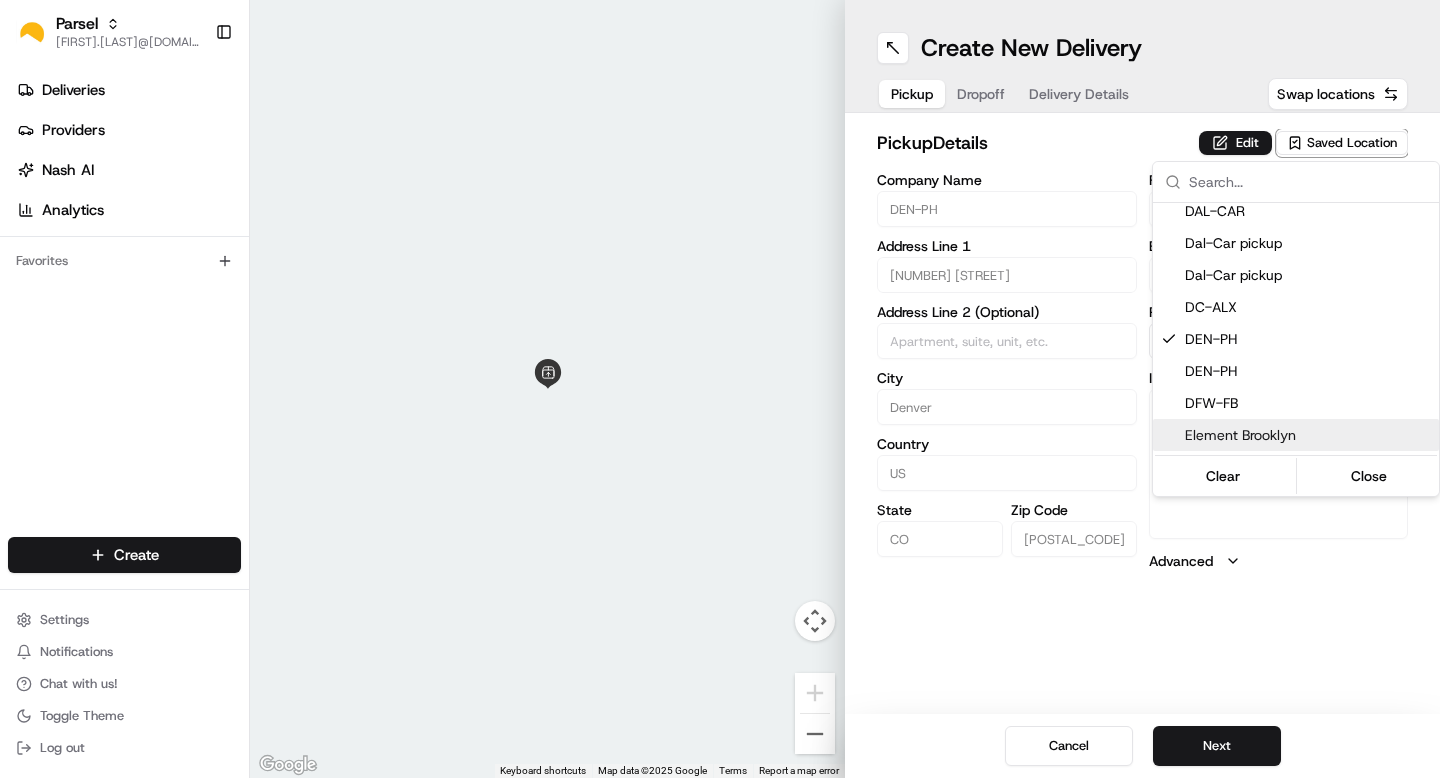 click on "Parsel [FIRST].[LAST]@[DOMAIN].com Toggle Sidebar Deliveries Providers Nash AI Analytics Favorites Main Menu Members & Organization Organization Users Roles Preferences Customization Tracking Orchestration Automations Dispatch Strategy Locations Pickup Locations Dropoff Locations Billing Billing Refund Requests Integrations Notification Triggers Webhooks API Keys Request Logs Create Settings Notifications Chat with us! Toggle Theme Log out Deliveries All times are displayed using EDT timezone All Assigned Flagged SEA UG DC DEN DFW PHX MIA ATL LAX [DATE] Filters ( 1 ) Views Map Download Status Original Pickup Time Dropoff Location Provider Package Action No results. Deliveries 0 Packages 0 Rows per page 50 Page 1 of 1 Go to first page Go to previous page Go to next page Go to last page Create Create" at bounding box center (720, 389) 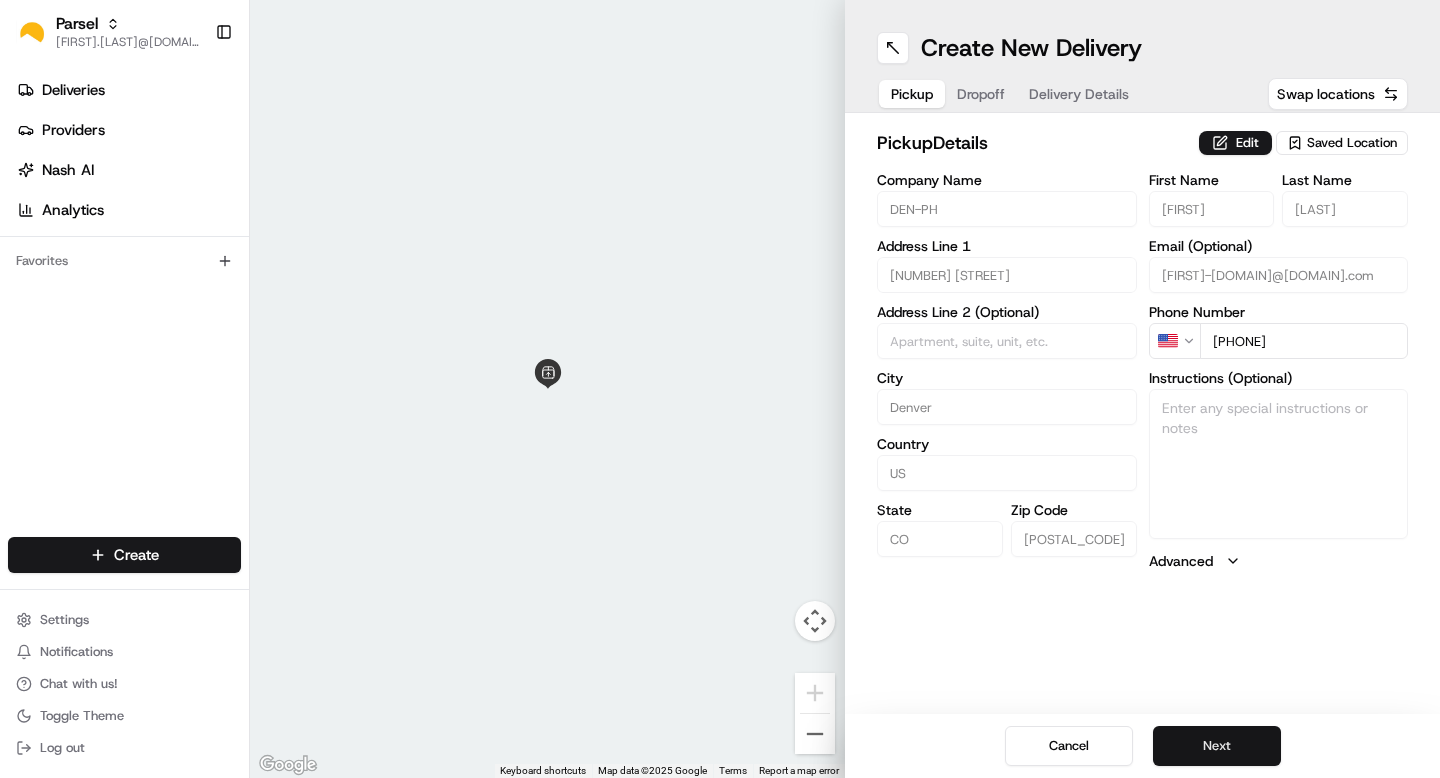 click on "Next" at bounding box center [1217, 746] 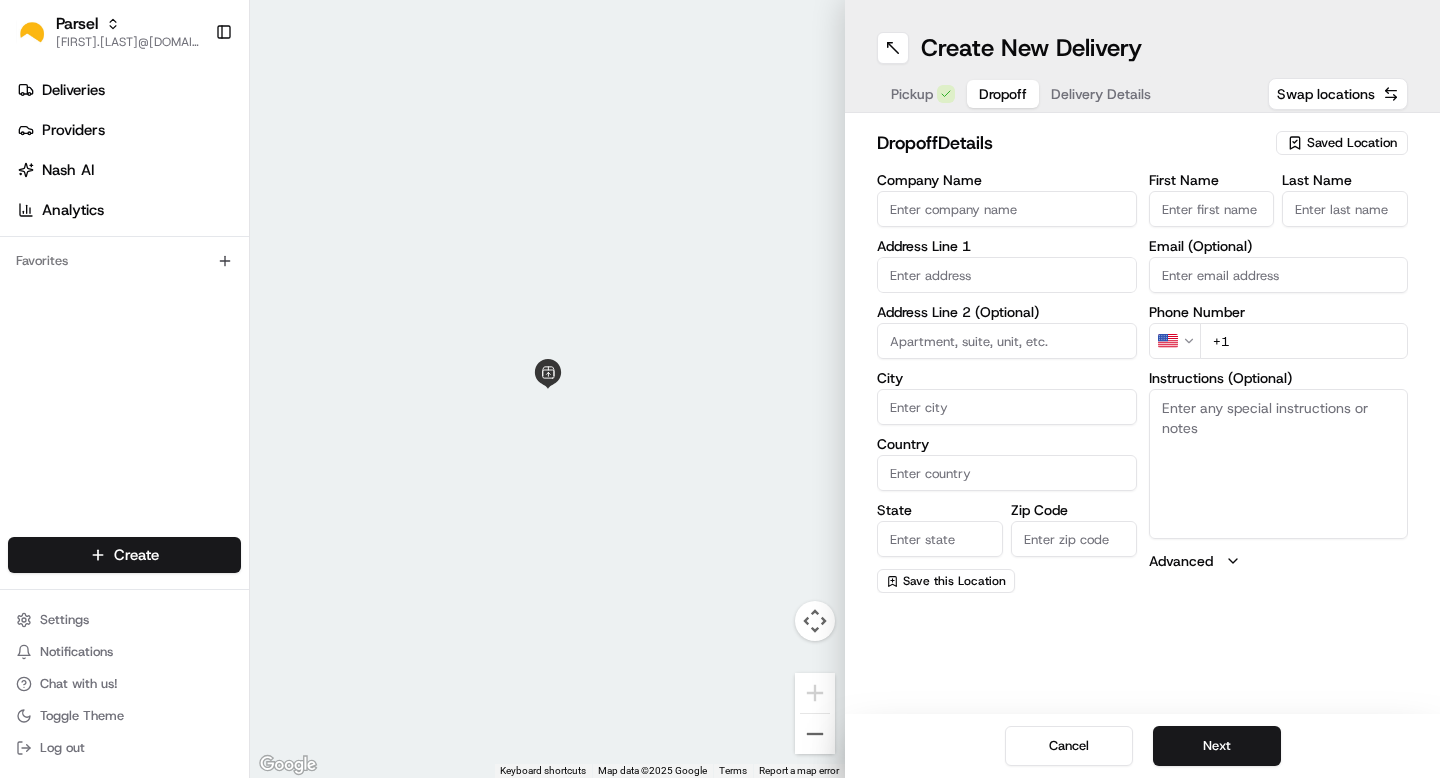 click on "Saved Location" at bounding box center [1352, 143] 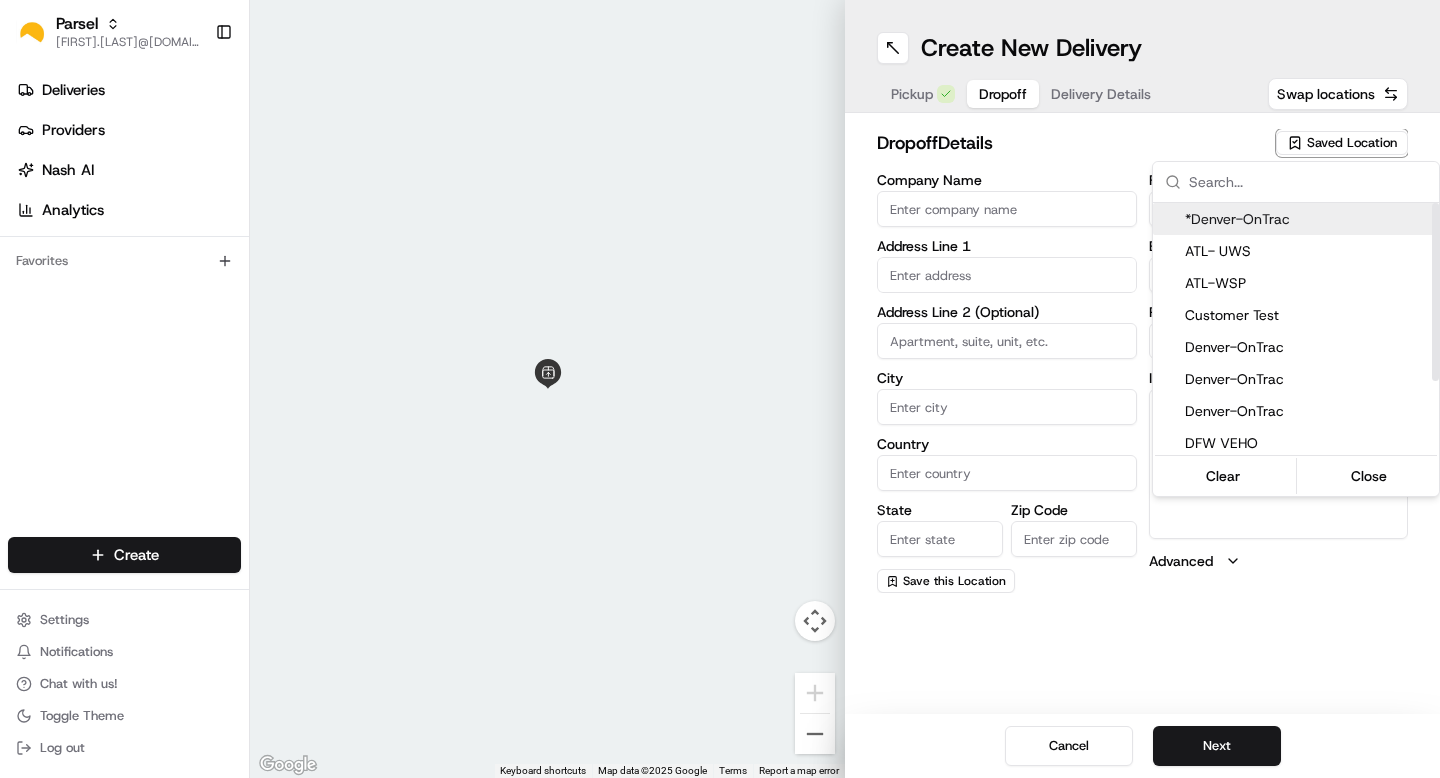 click on "*Denver-OnTrac" at bounding box center [1308, 219] 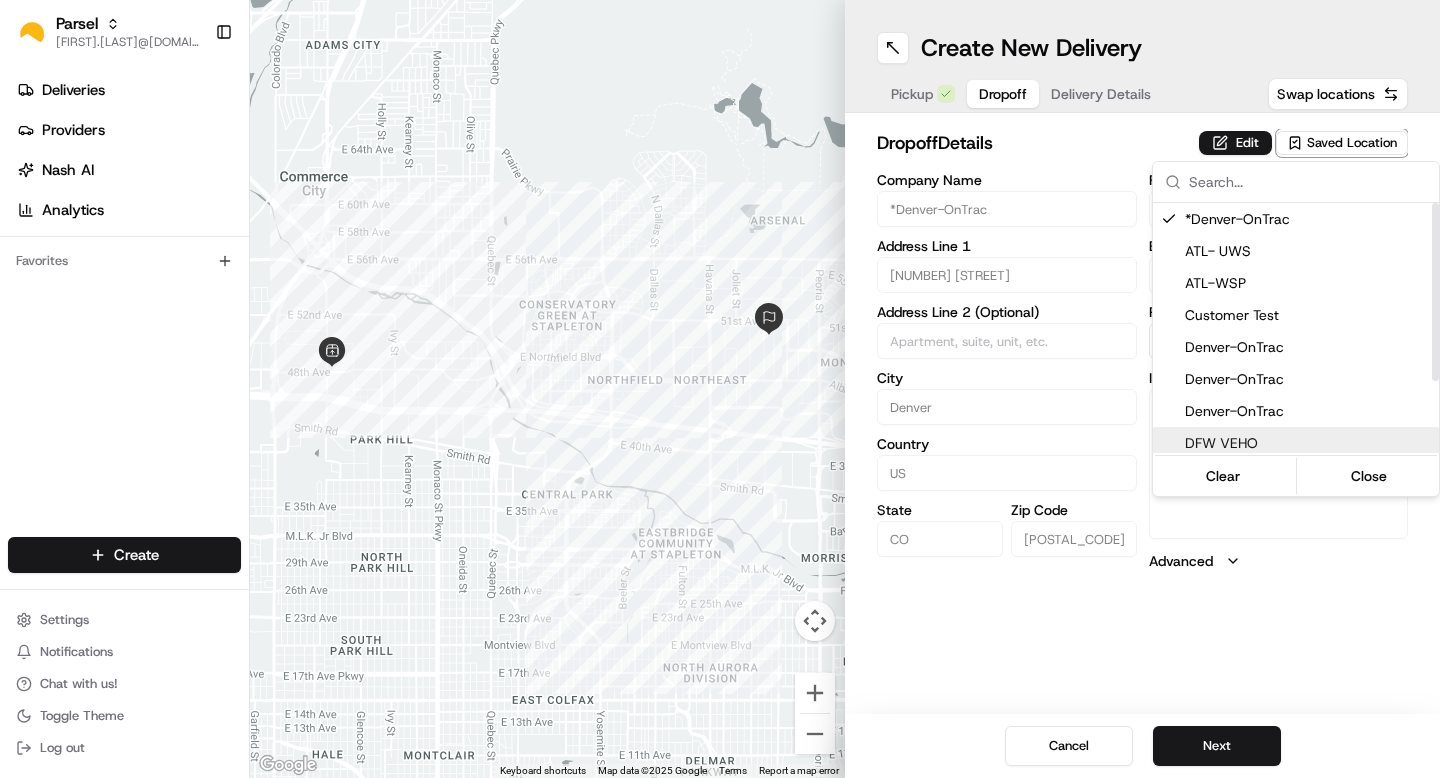 click on "Parsel [FIRST].[LAST]@[DOMAIN].com Toggle Sidebar Deliveries Providers Nash AI Analytics Favorites Main Menu Members & Organization Organization Users Roles Preferences Customization Tracking Orchestration Automations Dispatch Strategy Locations Pickup Locations Dropoff Locations Billing Billing Refund Requests Integrations Notification Triggers Webhooks API Keys Request Logs Create Settings Notifications Chat with us! Toggle Theme Log out ← Move left → Move right ↑ Move up ↓ Move down + Zoom in - Zoom out Home Jump left by 75% End Jump right by 75% Page Up Jump up by 75% Page Down Jump down by 75% Keyboard shortcuts Map Data Map data ©[YEAR] Google Map data ©[YEAR] Google 1 km Click to toggle between metric and imperial units Terms Report a map error Create New Delivery Pickup Dropoff Delivery Details Swap locations dropoff Details Edit Saved Location Company Name *Denver-OnTrac Address Line 1 [NUMBER] [STREET] Address Line 2 (Optional) City [CITY] Country [COUNTRY] State [STATE] Zip Code [POSTAL_CODE]" at bounding box center [720, 389] 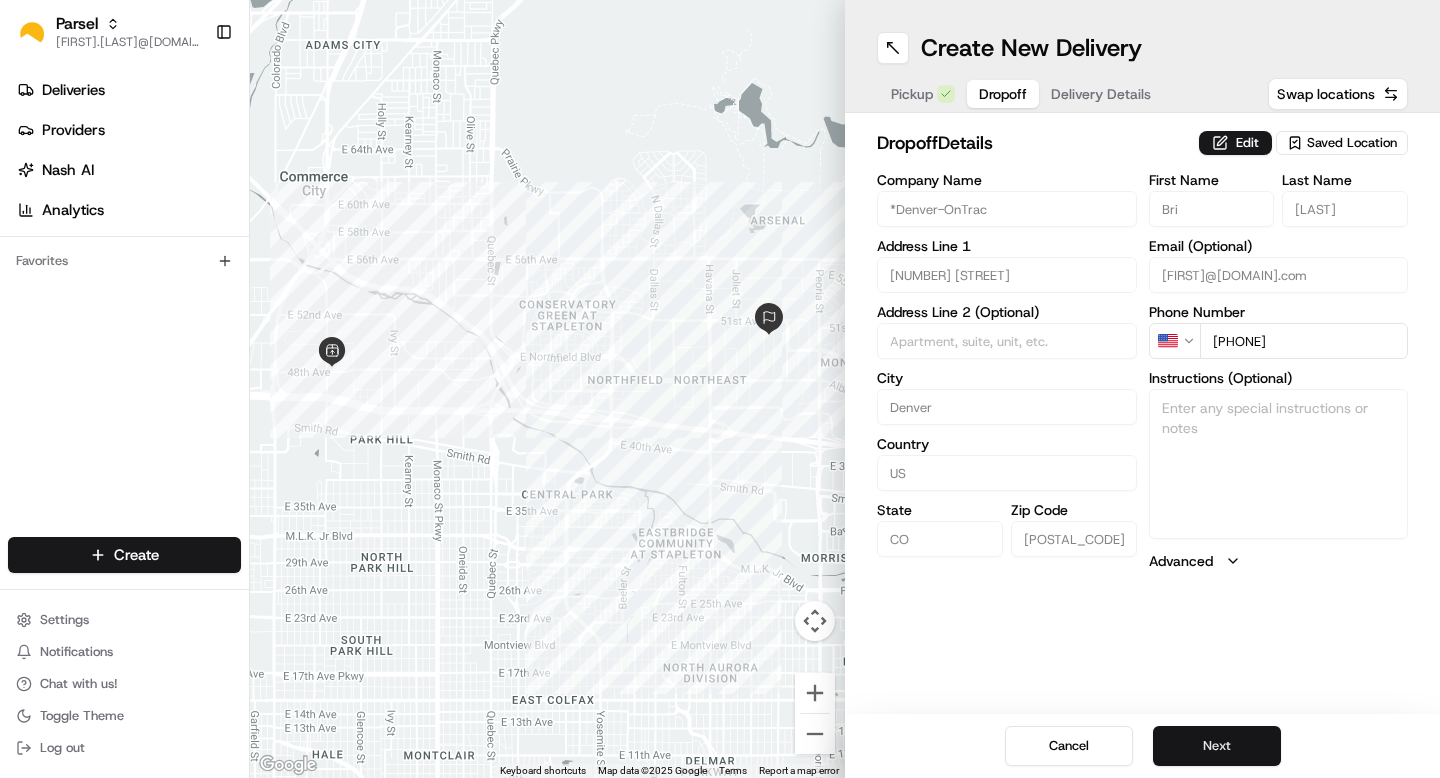 click on "Next" at bounding box center (1217, 746) 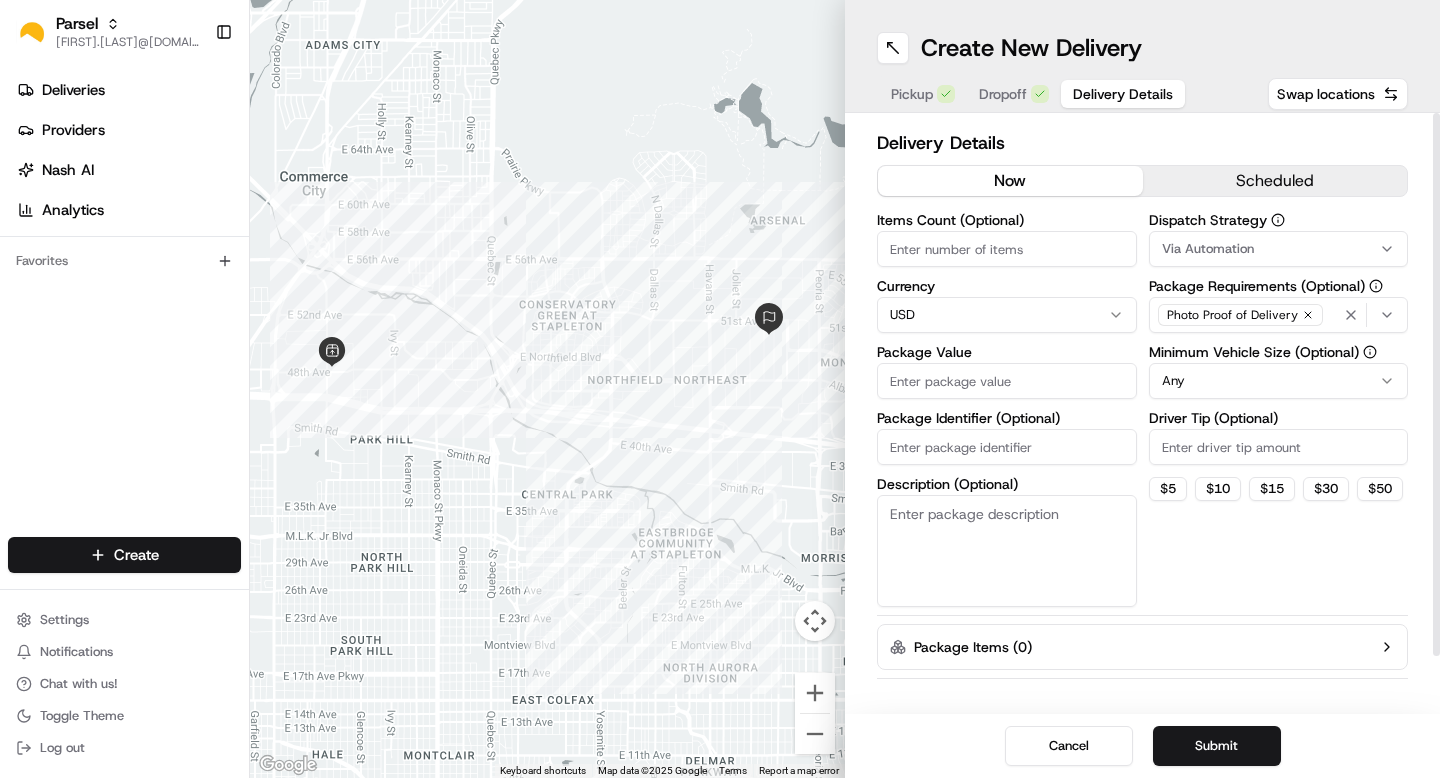 click on "scheduled" at bounding box center [1275, 181] 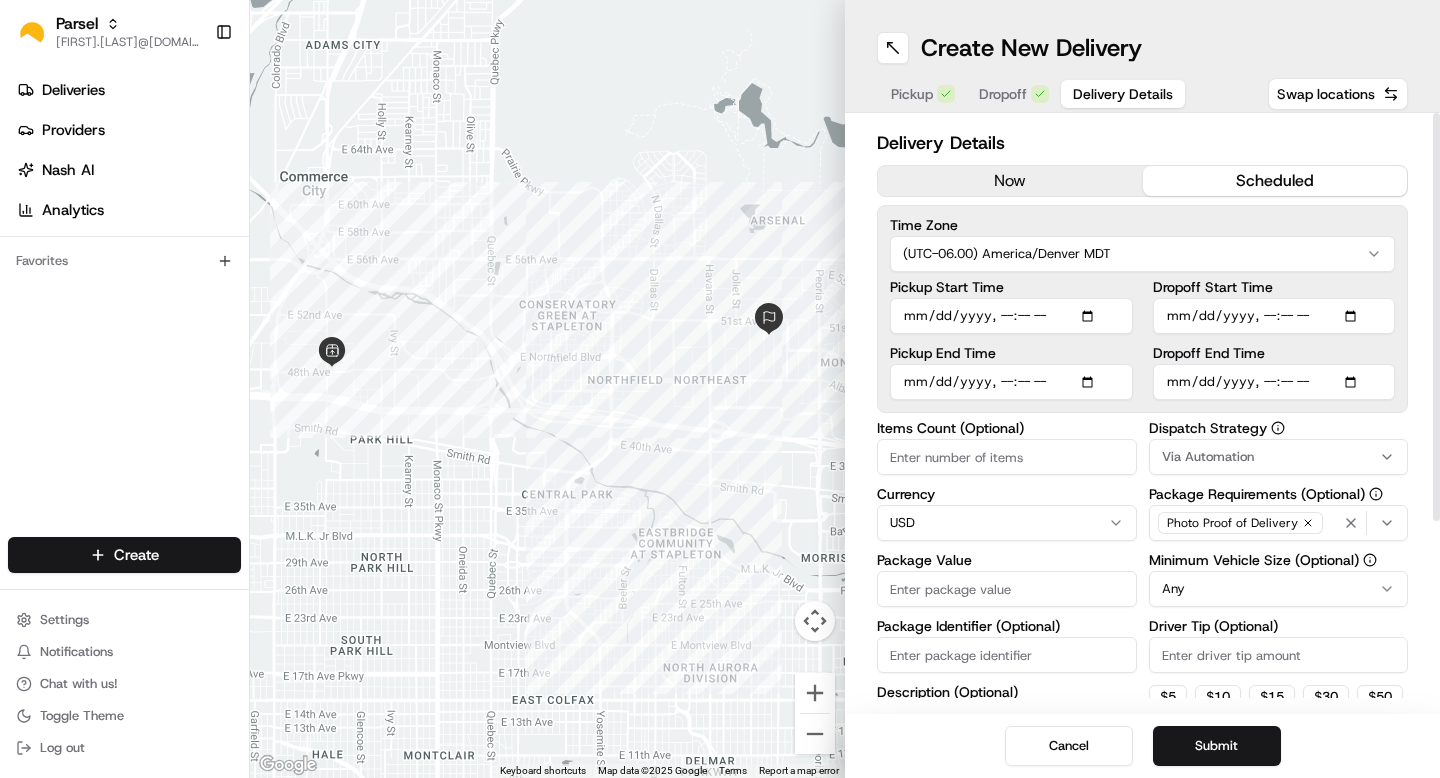 click on "Pickup Start Time" at bounding box center [1011, 316] 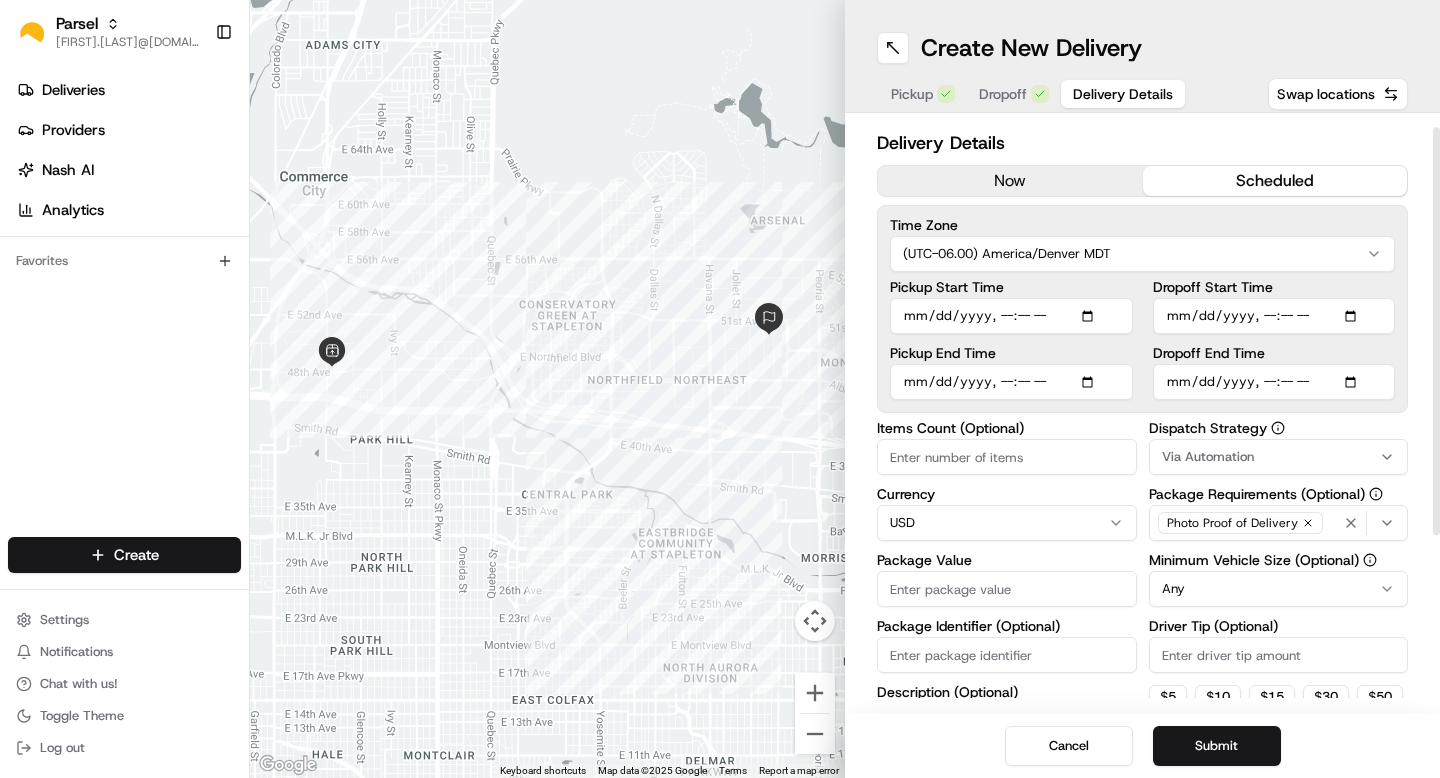 scroll, scrollTop: 36, scrollLeft: 0, axis: vertical 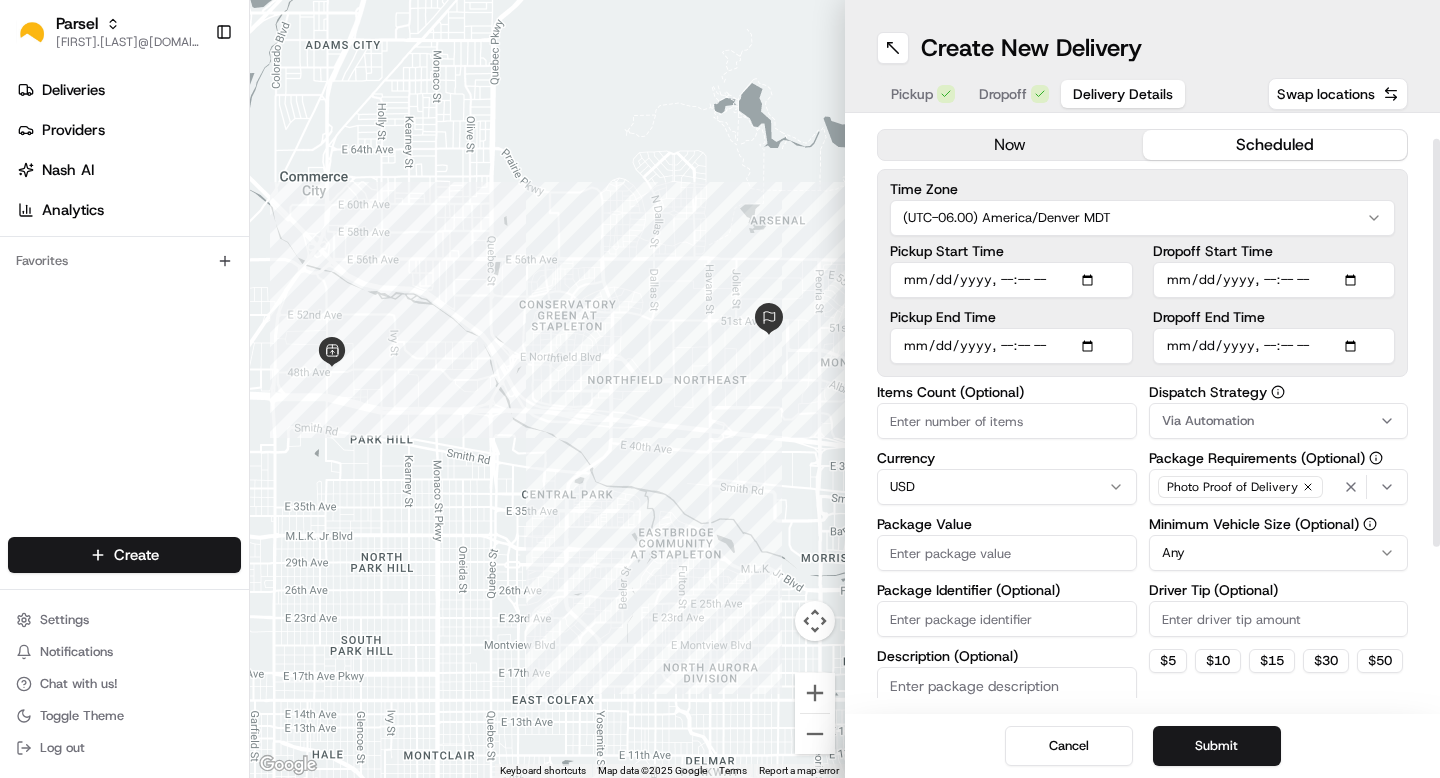 click on "Items Count (Optional)" at bounding box center [1007, 421] 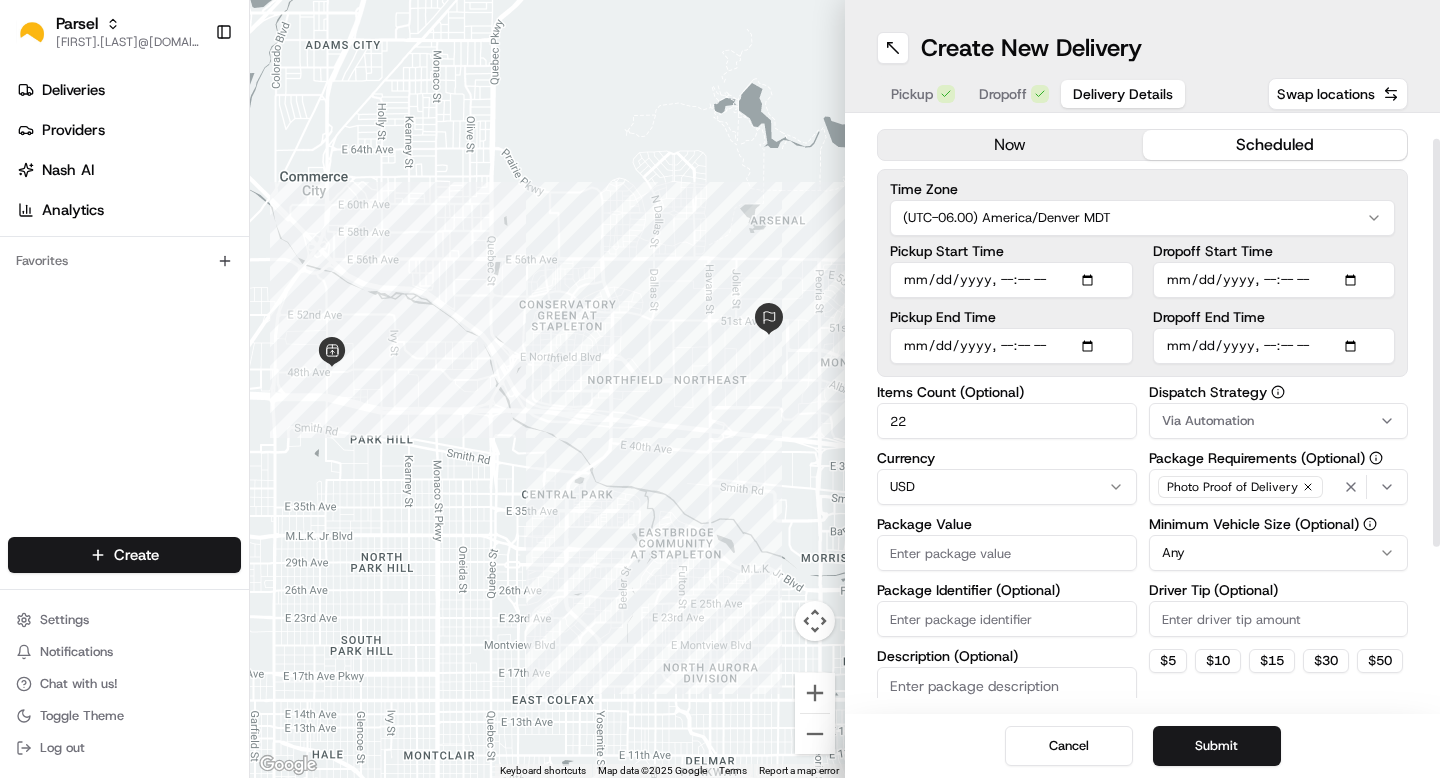 type on "22" 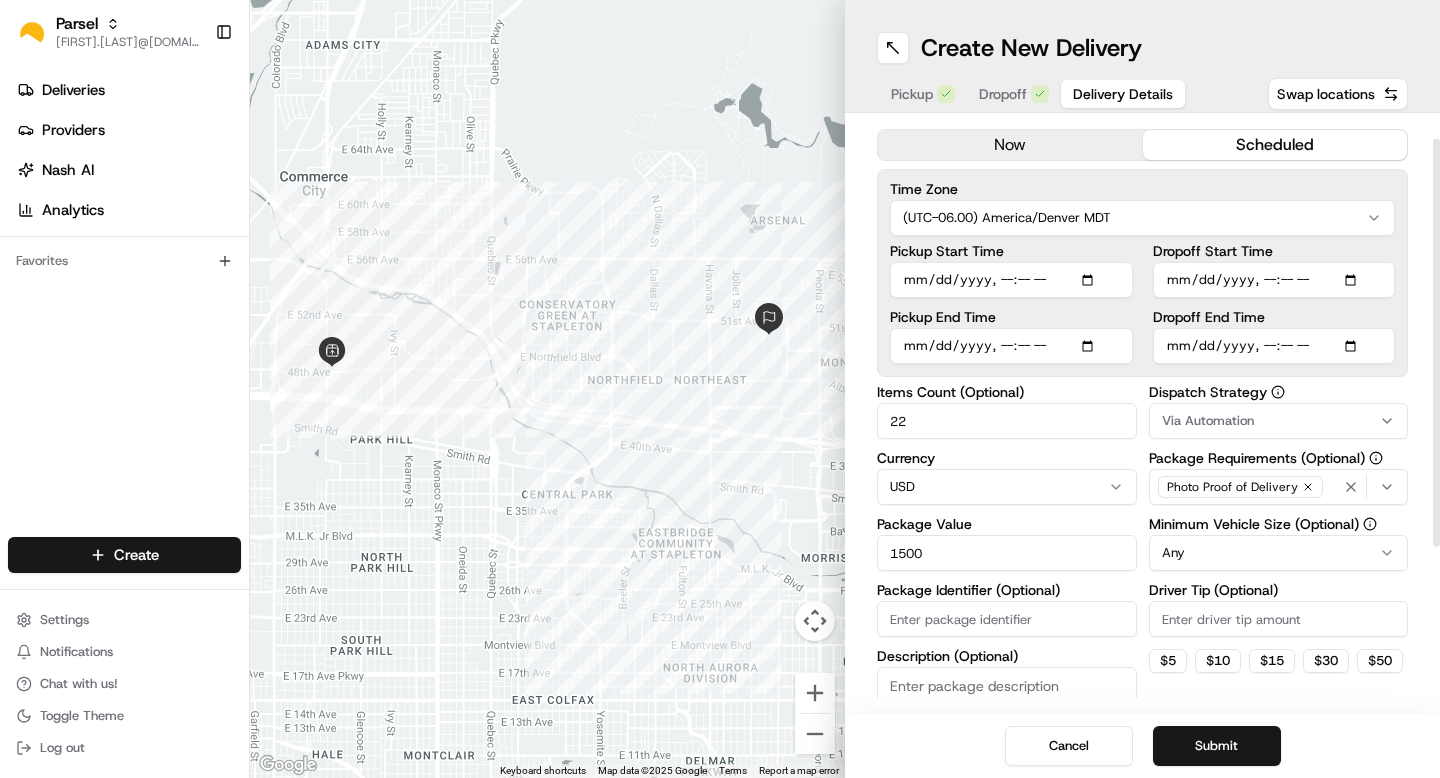 type on "1500" 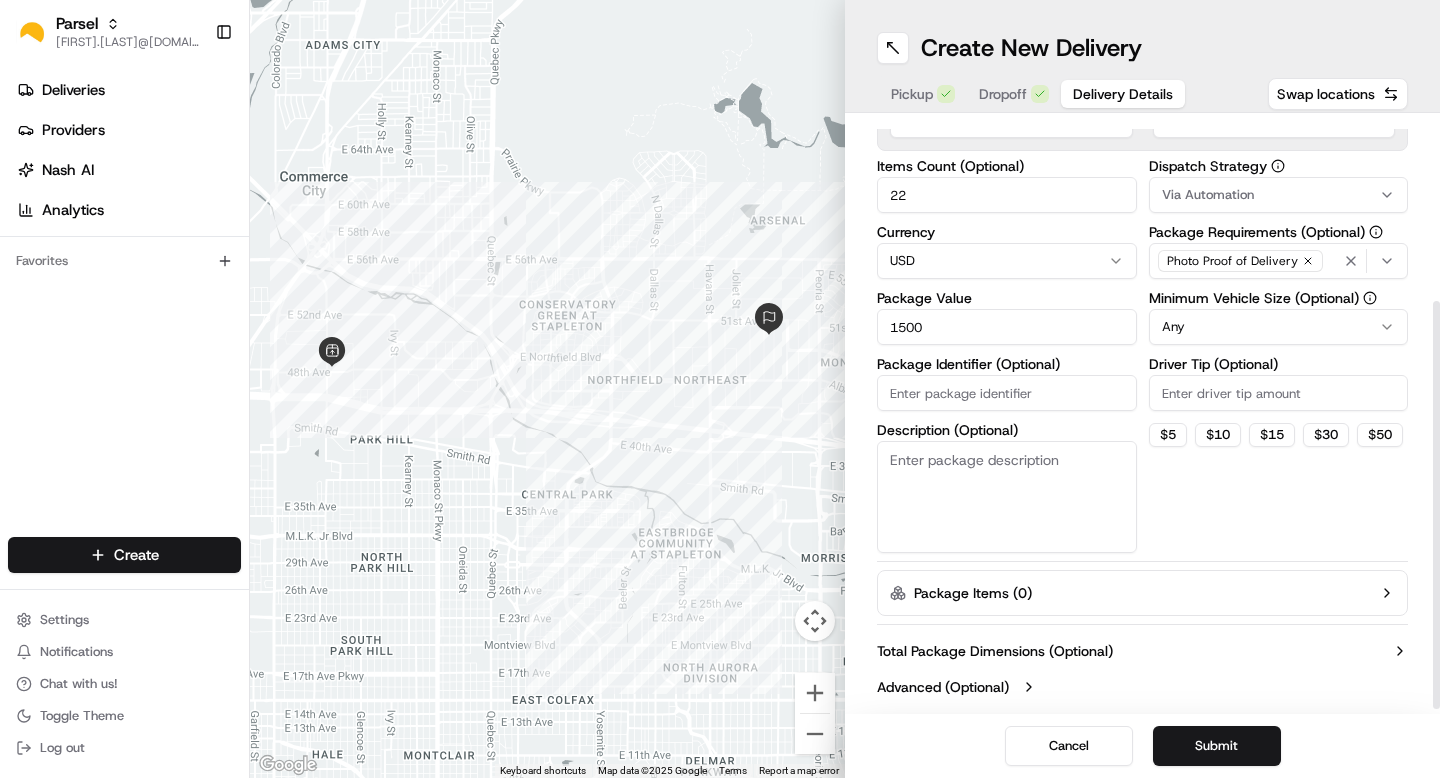 scroll, scrollTop: 183, scrollLeft: 0, axis: vertical 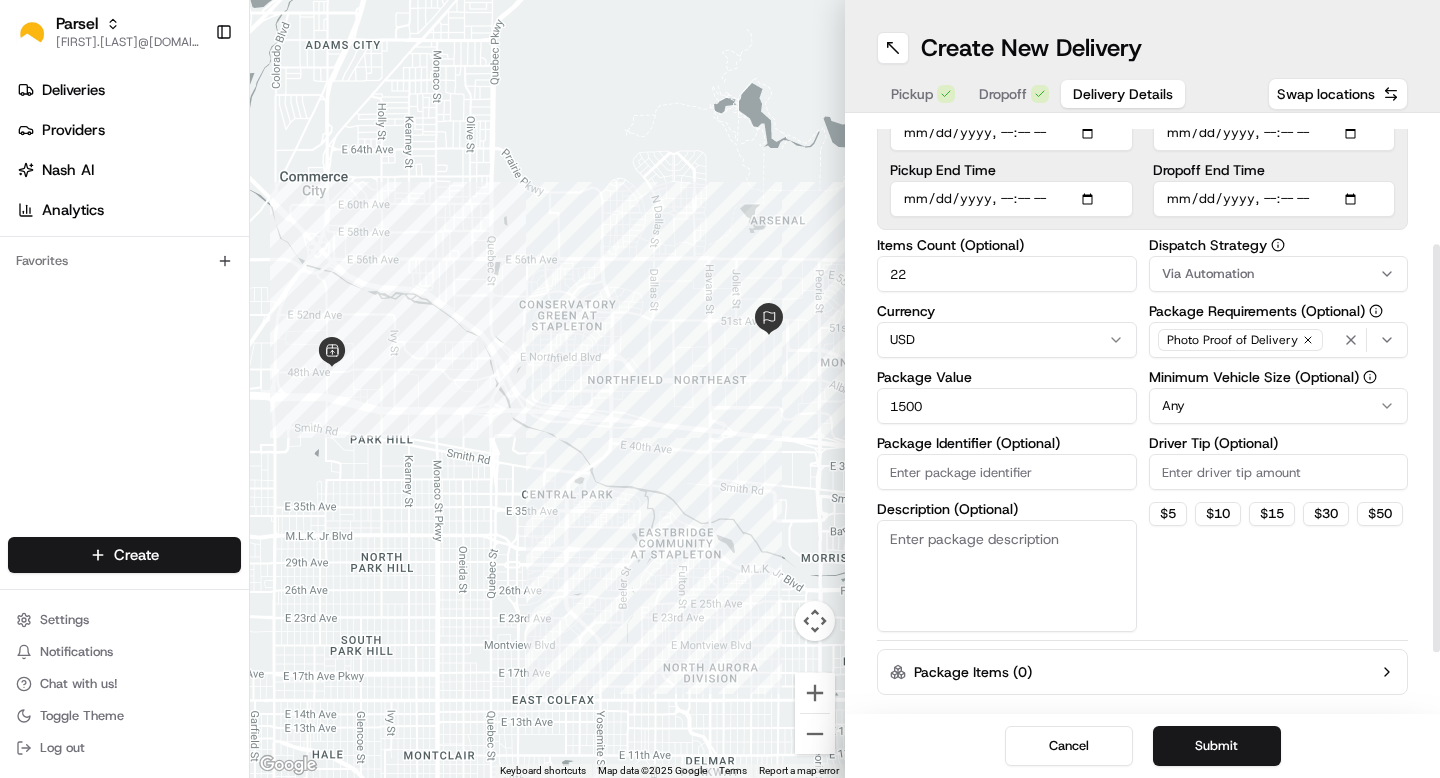 click on "Parsel [FIRST].[LAST]@[DOMAIN].com Toggle Sidebar Deliveries Providers Nash AI Analytics Favorites Main Menu Members & Organization Organization Users Roles Preferences Customization Tracking Orchestration Automations Dispatch Strategy Locations Pickup Locations Dropoff Locations Billing Billing Refund Requests Integrations Notification Triggers Webhooks API Keys Request Logs Create Settings Notifications Chat with us! Toggle Theme Log out ← Move left → Move right ↑ Move up ↓ Move down + Zoom in - Zoom out Home Jump left by 75% End Jump right by 75% Page Up Jump up by 75% Page Down Jump down by 75% Keyboard shortcuts Map Data Map data ©[YEAR] Google Map data ©[YEAR] Google 1 km Click to toggle between metric and imperial units Terms Report a map error Create New Delivery Pickup Dropoff Delivery Details Swap locations Delivery Details now scheduled Time Zone (UTC-06.00) America/Denver MDT Pickup Start Time Pickup End Time Dropoff Start Time Dropoff End Time Items Count (Optional) 22 $" at bounding box center (720, 389) 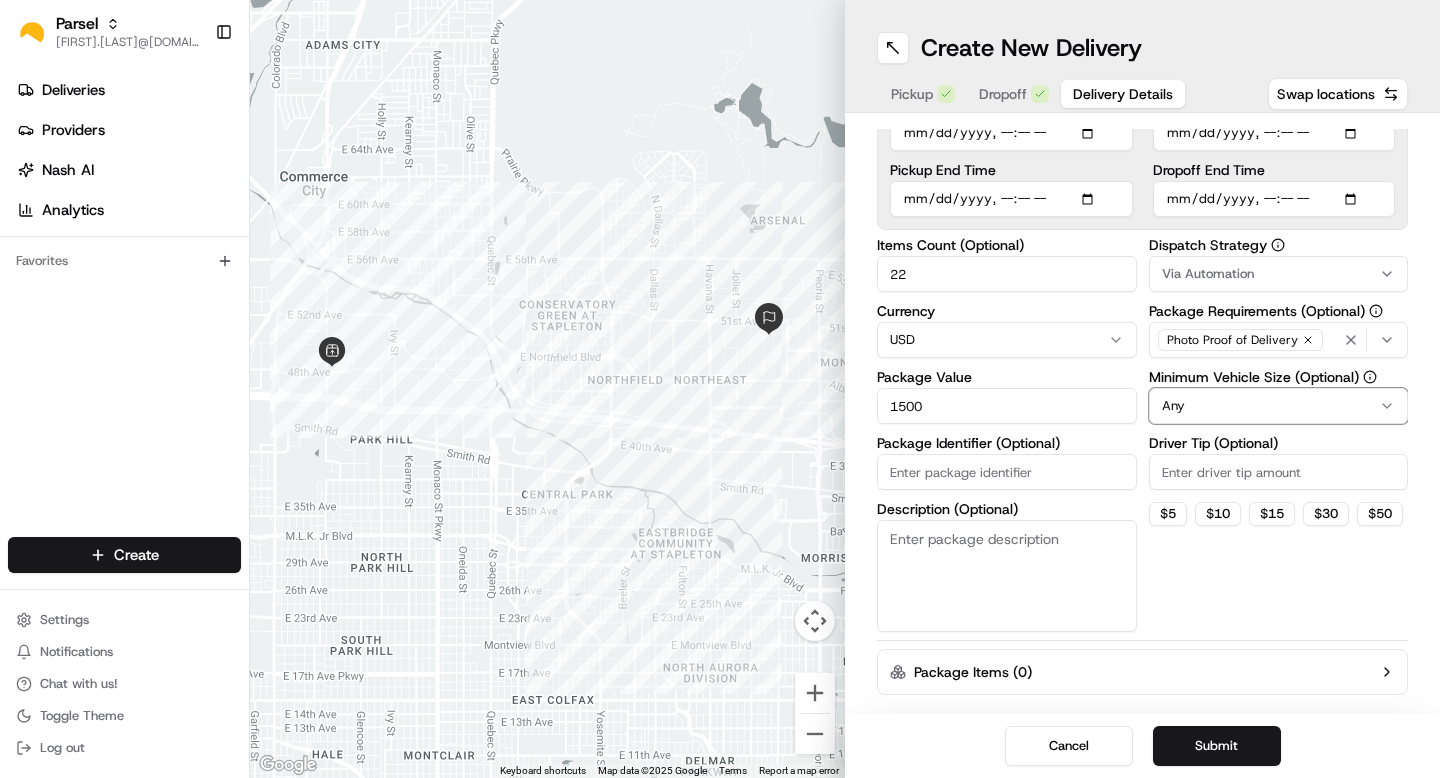 click on "Parsel [FIRST].[LAST]@[DOMAIN].com Toggle Sidebar Deliveries Providers Nash AI Analytics Favorites Main Menu Members & Organization Organization Users Roles Preferences Customization Tracking Orchestration Automations Dispatch Strategy Locations Pickup Locations Dropoff Locations Billing Billing Refund Requests Integrations Notification Triggers Webhooks API Keys Request Logs Create Settings Notifications Chat with us! Toggle Theme Log out ← Move left → Move right ↑ Move up ↓ Move down + Zoom in - Zoom out Home Jump left by 75% End Jump right by 75% Page Up Jump up by 75% Page Down Jump down by 75% Keyboard shortcuts Map Data Map data ©[YEAR] Google Map data ©[YEAR] Google 1 km Click to toggle between metric and imperial units Terms Report a map error Create New Delivery Pickup Dropoff Delivery Details Swap locations Delivery Details now scheduled Time Zone (UTC-06.00) America/Denver MDT Pickup Start Time Pickup End Time Dropoff Start Time Dropoff End Time Items Count (Optional) 22 $" at bounding box center [720, 389] 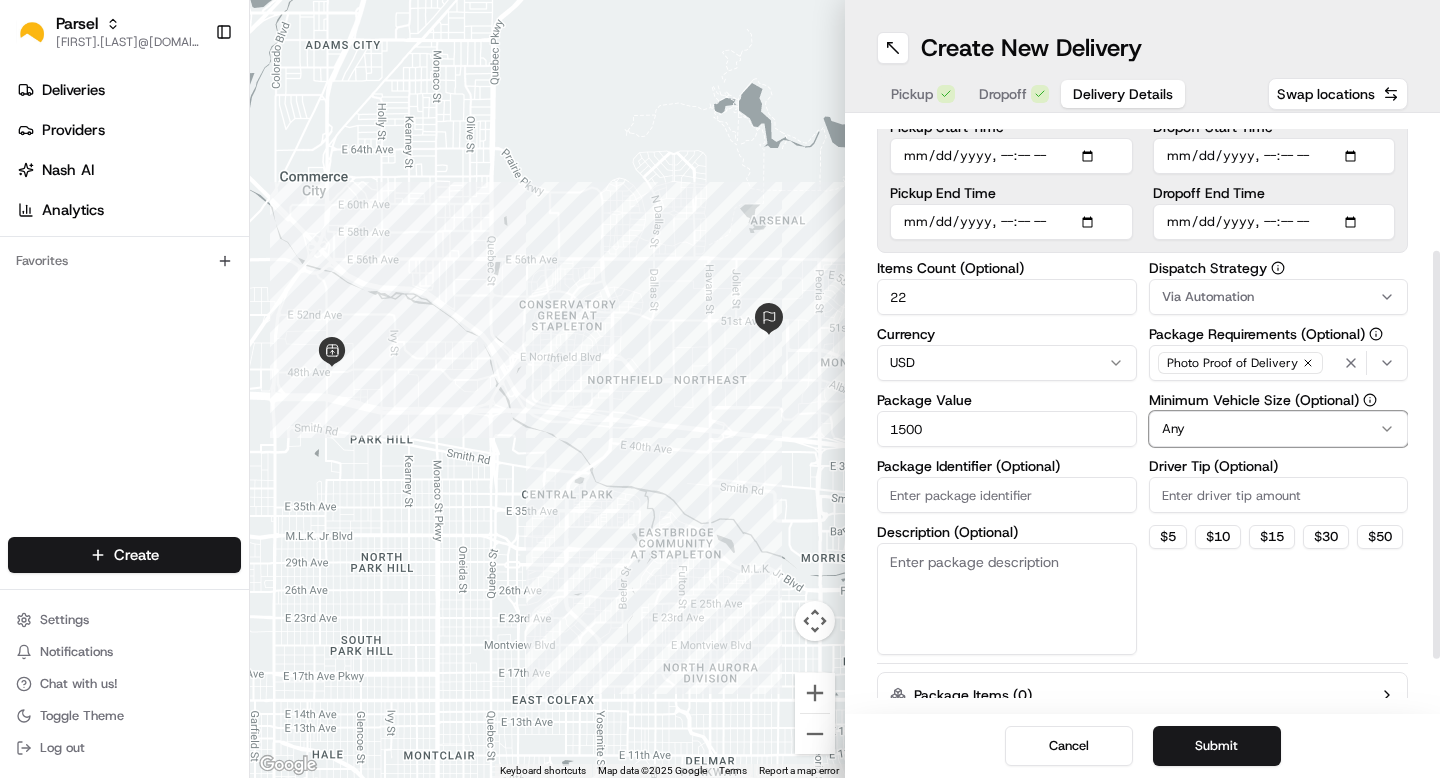 scroll, scrollTop: 269, scrollLeft: 0, axis: vertical 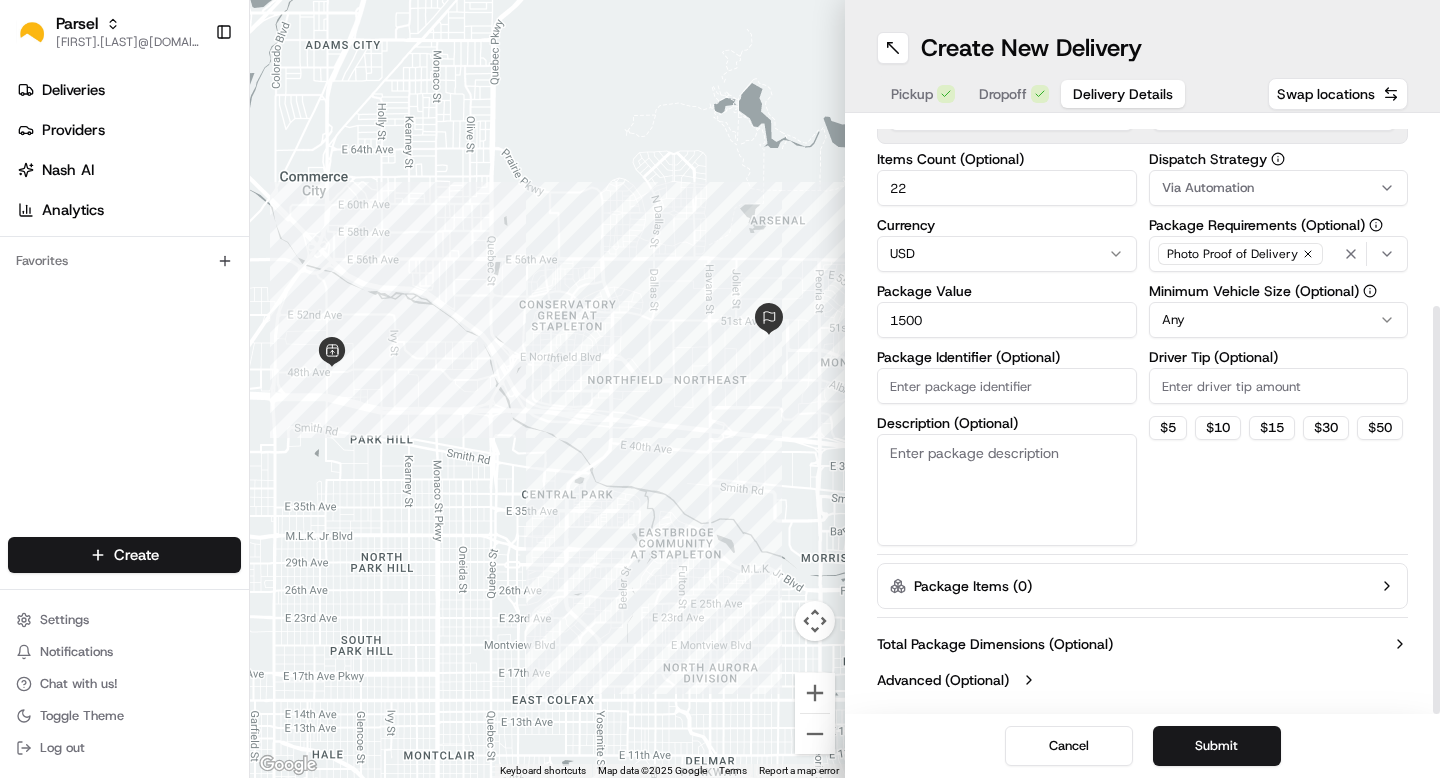 click on "Description (Optional)" at bounding box center [1007, 490] 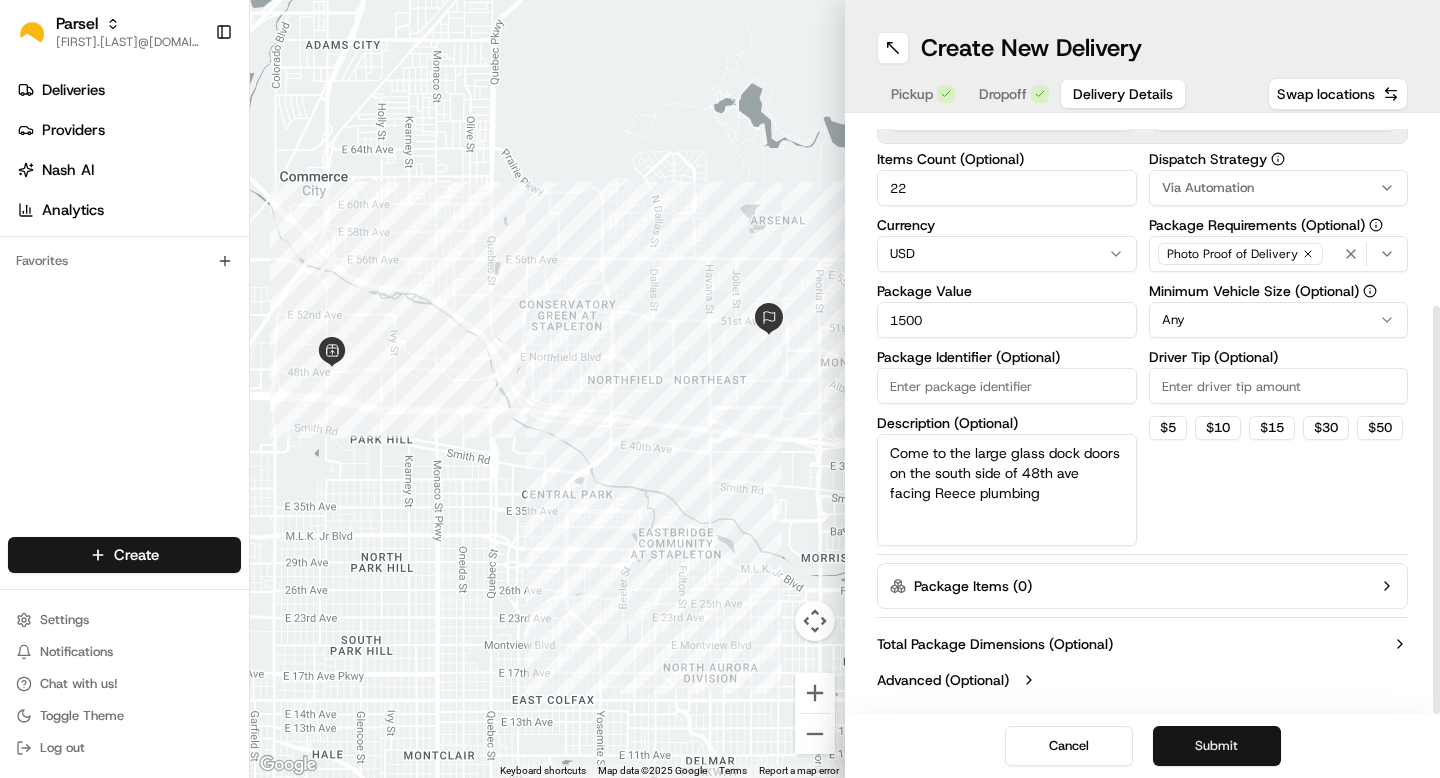 type on "Come to the large glass dock doors on the south side of 48th ave facing Reece plumbing" 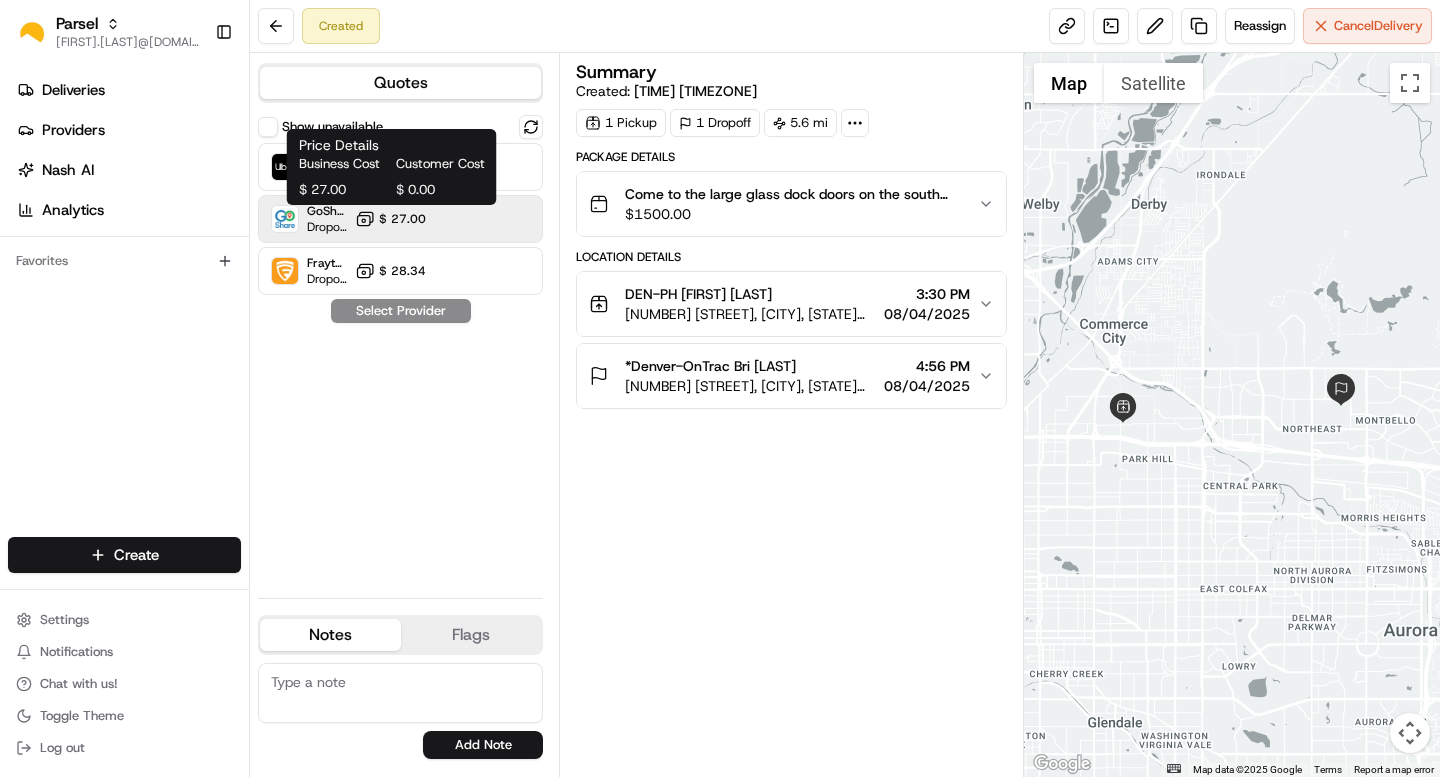 click on "$   27.00" at bounding box center [402, 219] 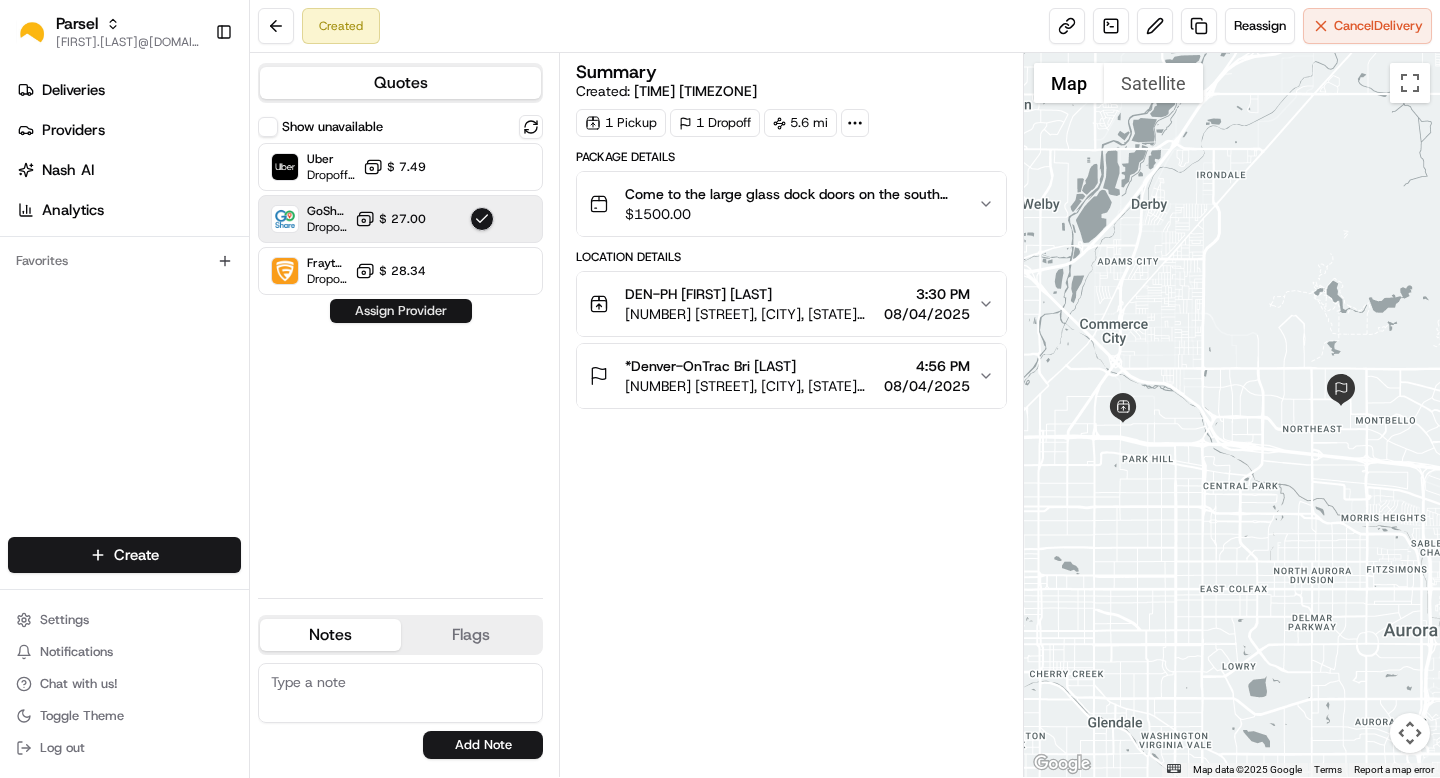 click on "Assign Provider" at bounding box center [401, 311] 